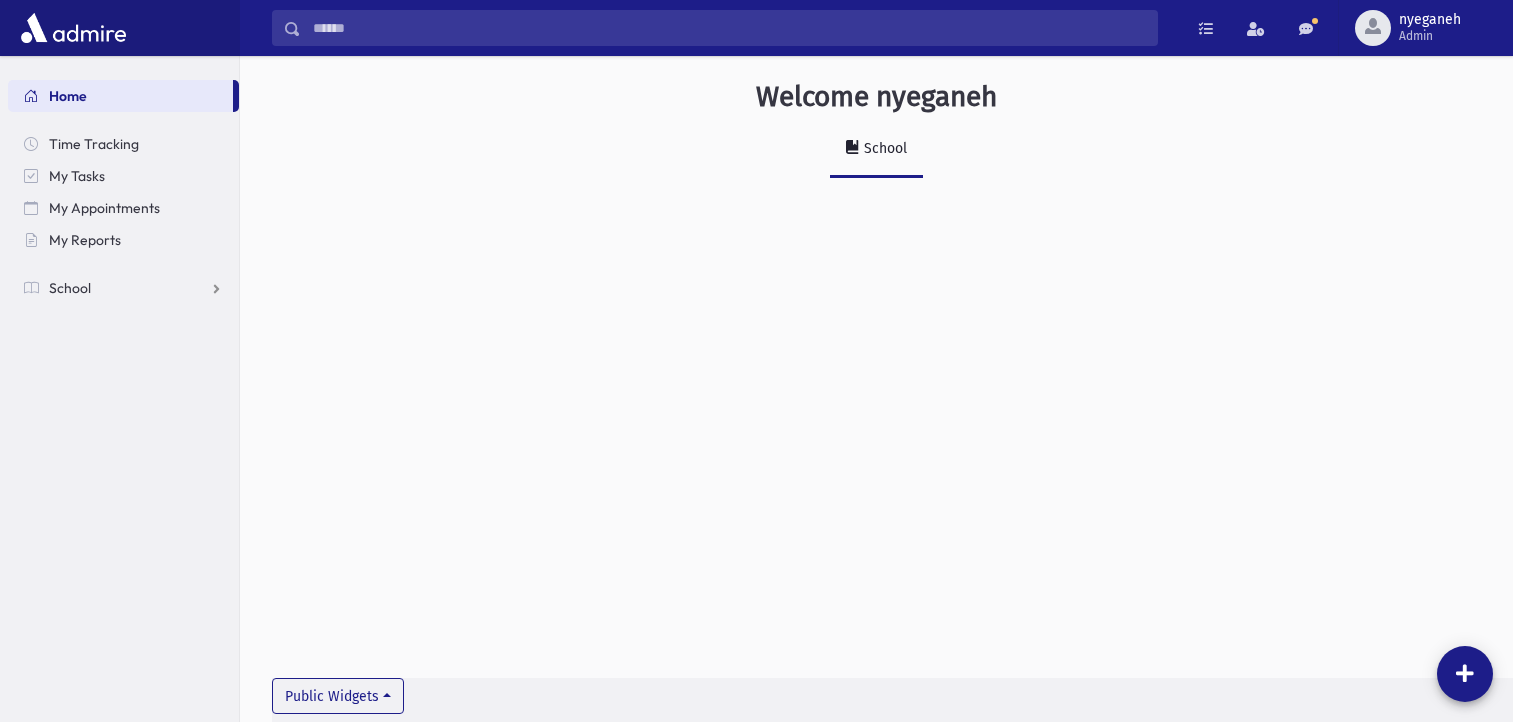 scroll, scrollTop: 0, scrollLeft: 0, axis: both 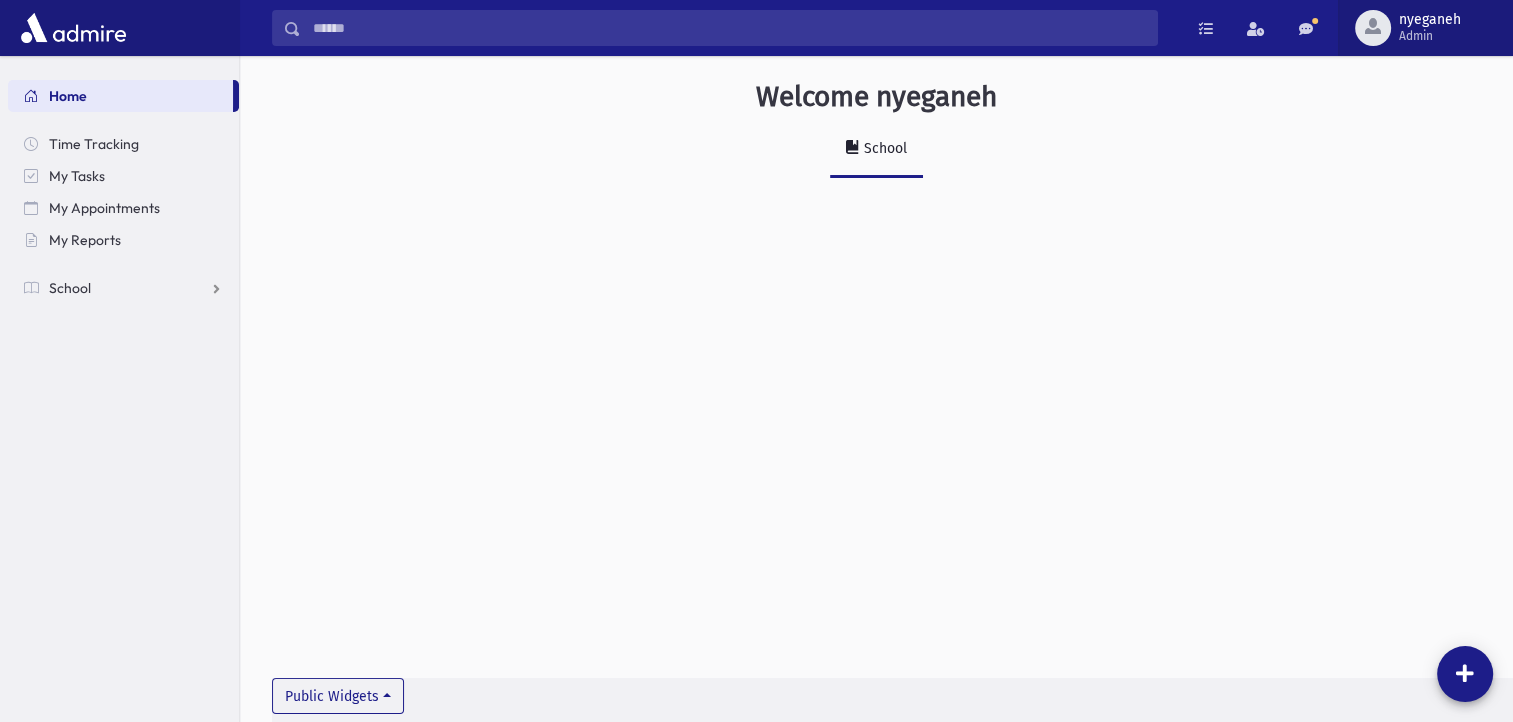 click at bounding box center [1373, 28] 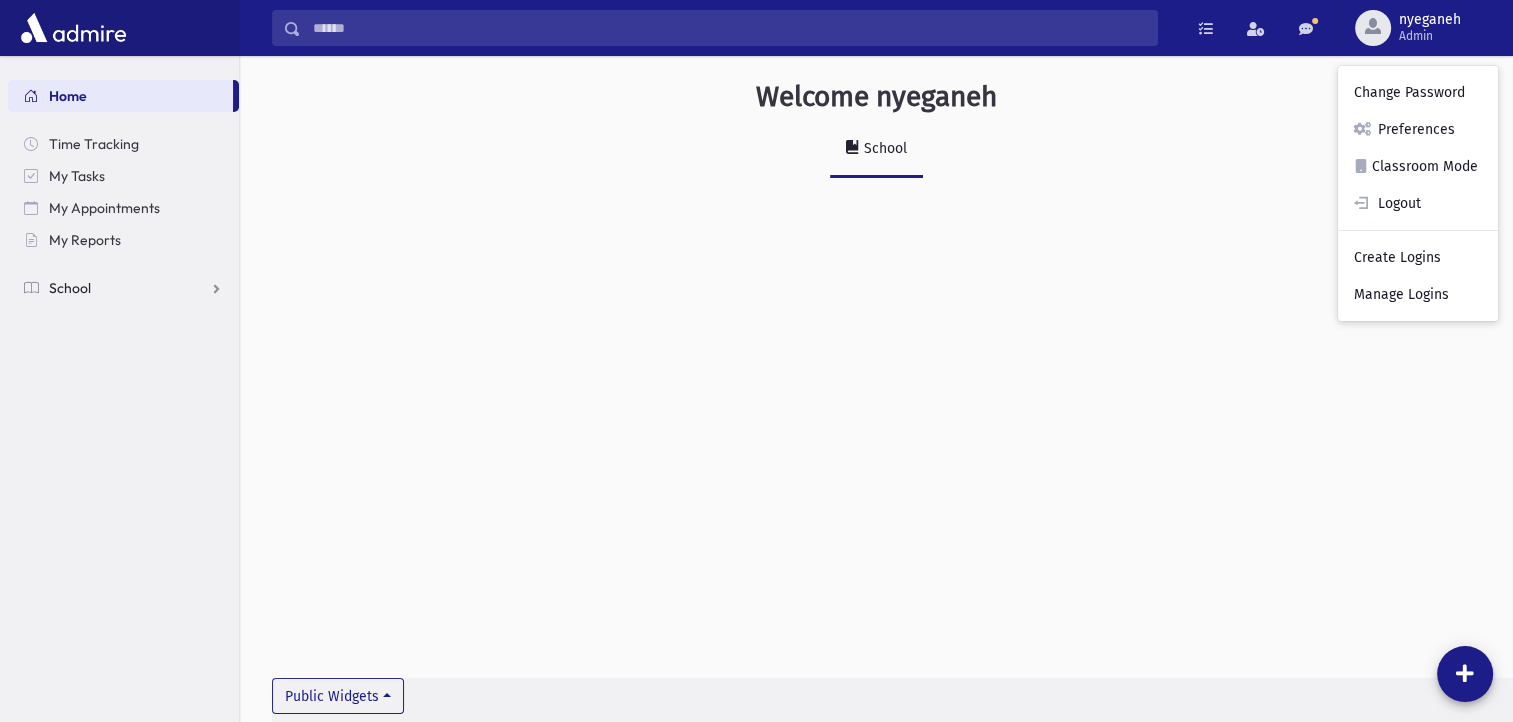 click on "School" at bounding box center (123, 288) 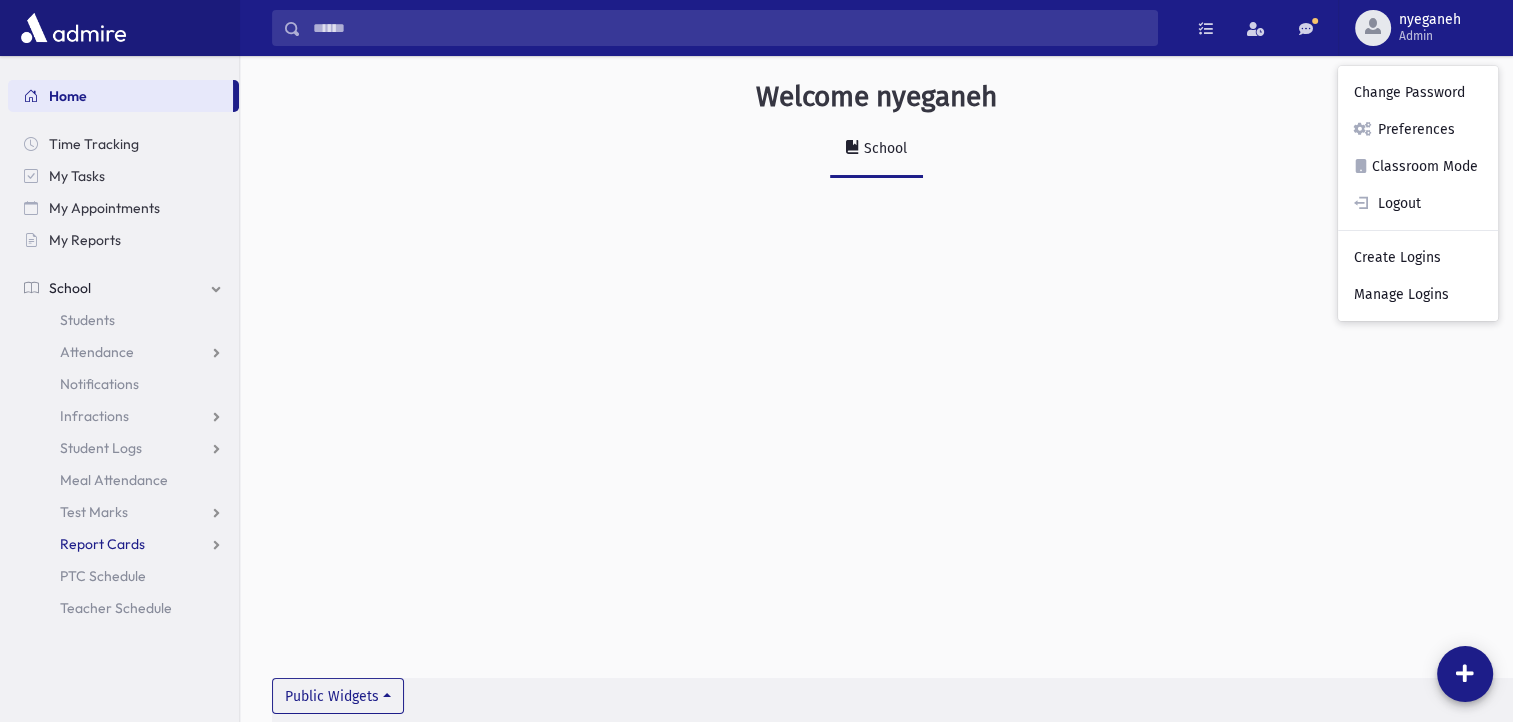click on "Report Cards" at bounding box center (102, 544) 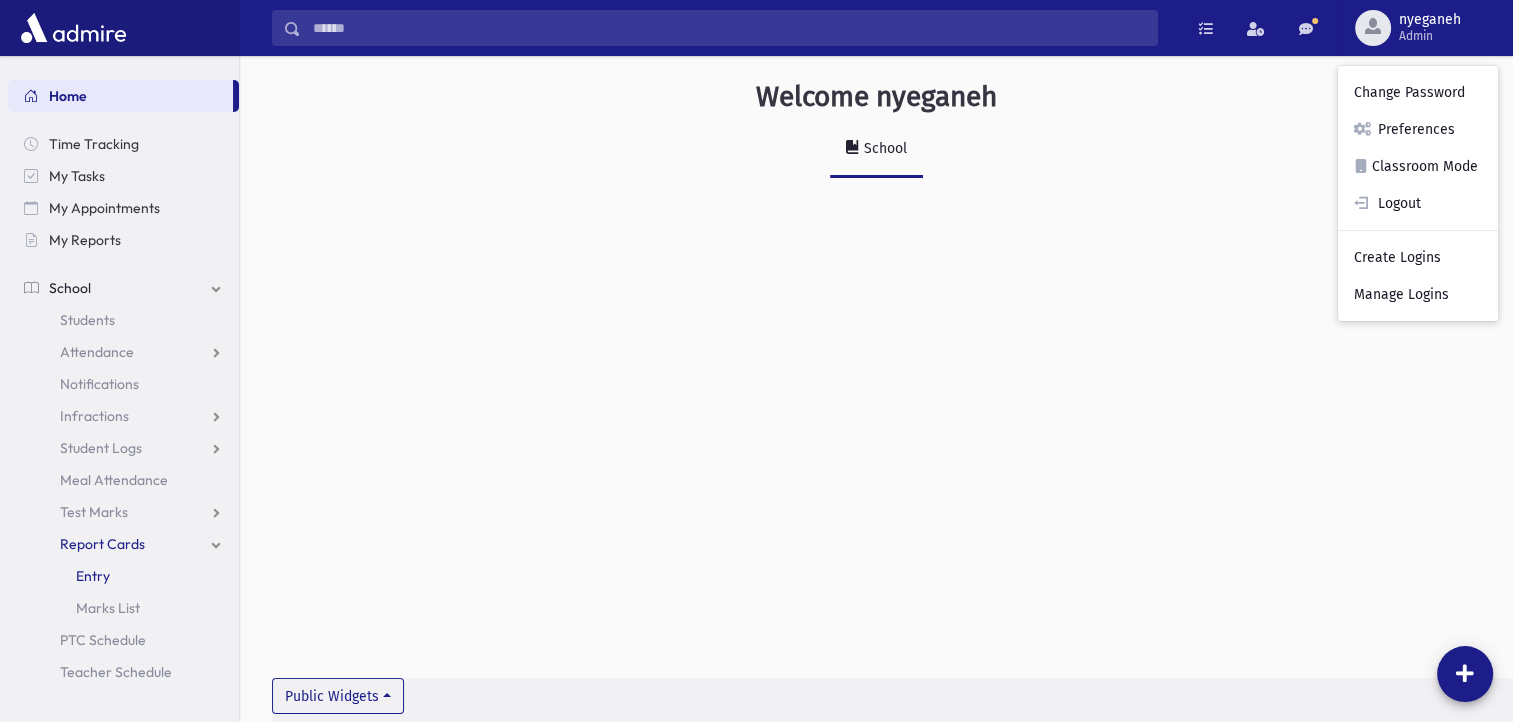 click on "Entry" at bounding box center (93, 576) 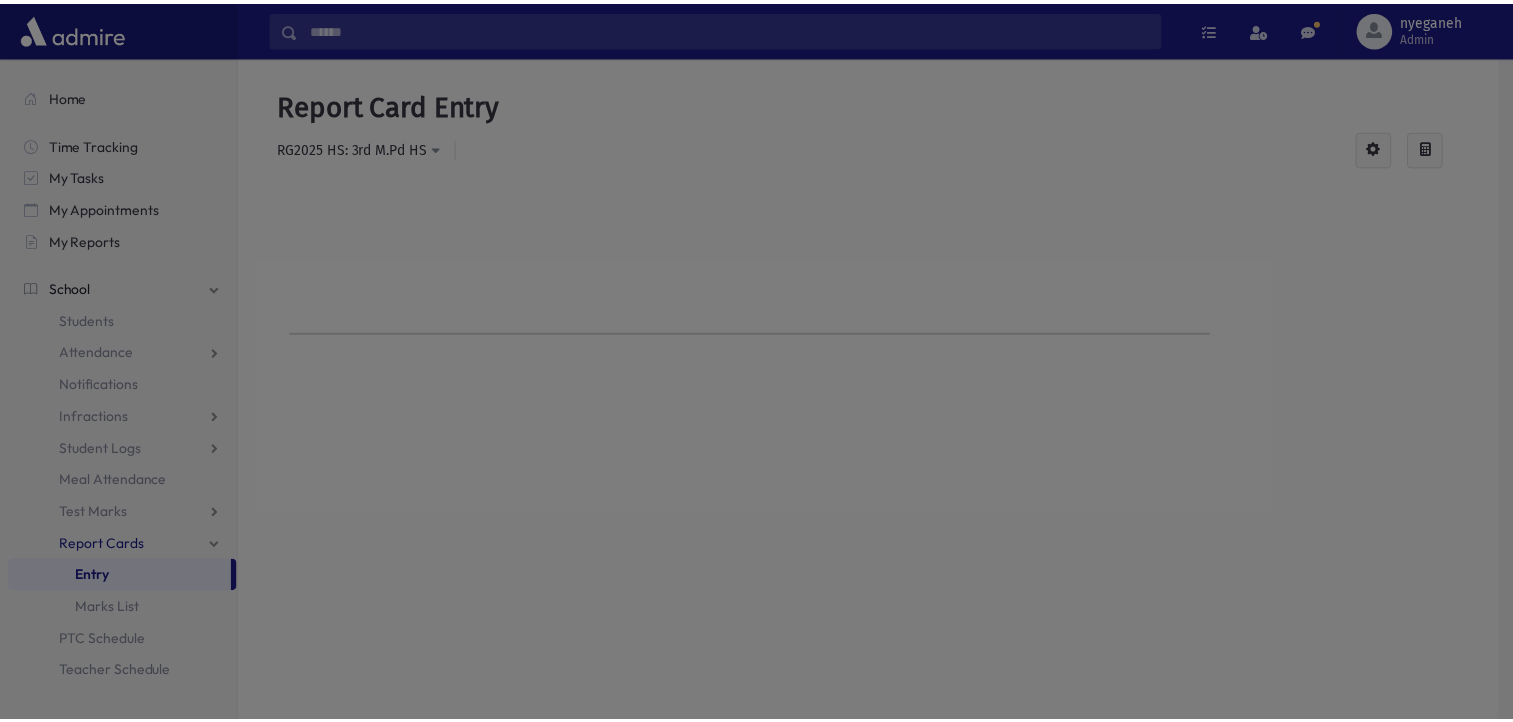 scroll, scrollTop: 0, scrollLeft: 0, axis: both 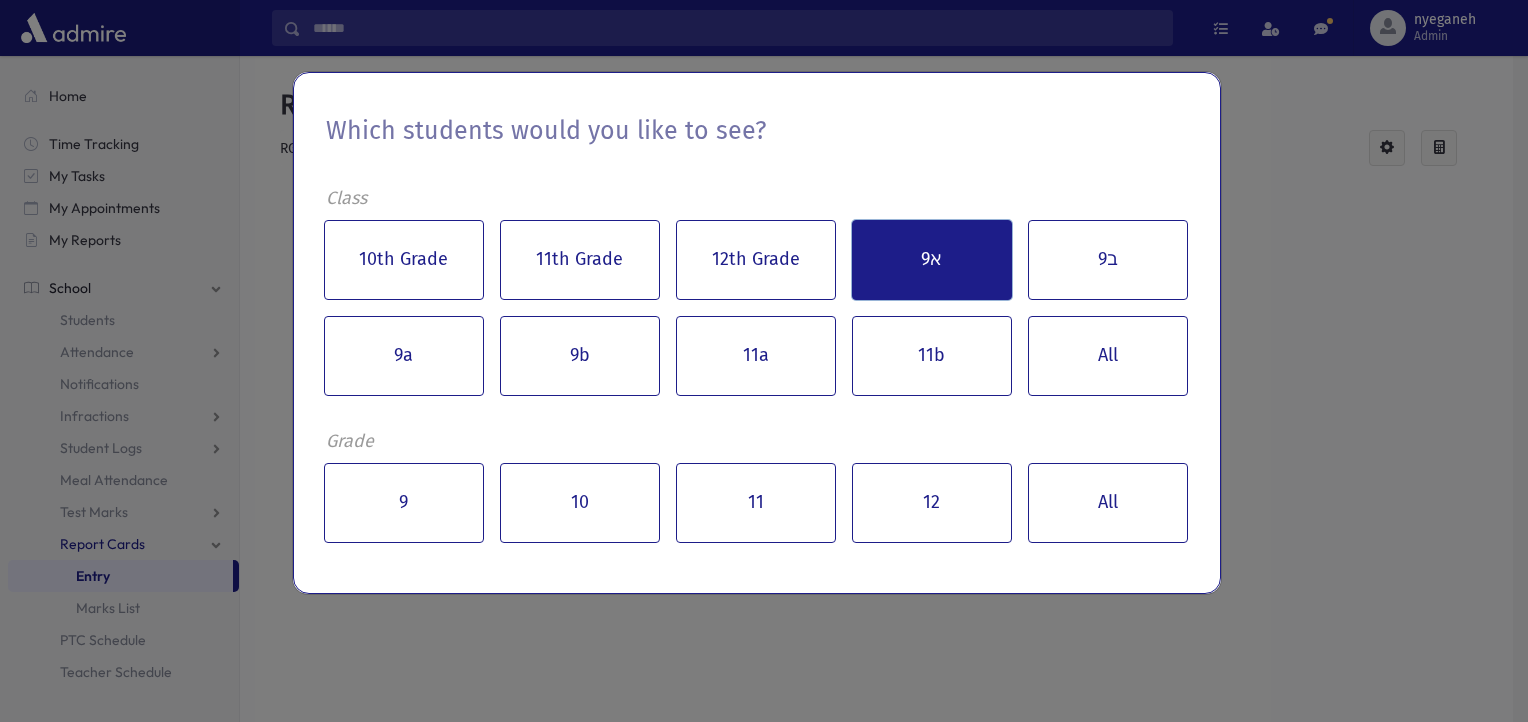 click on "א9" at bounding box center (932, 260) 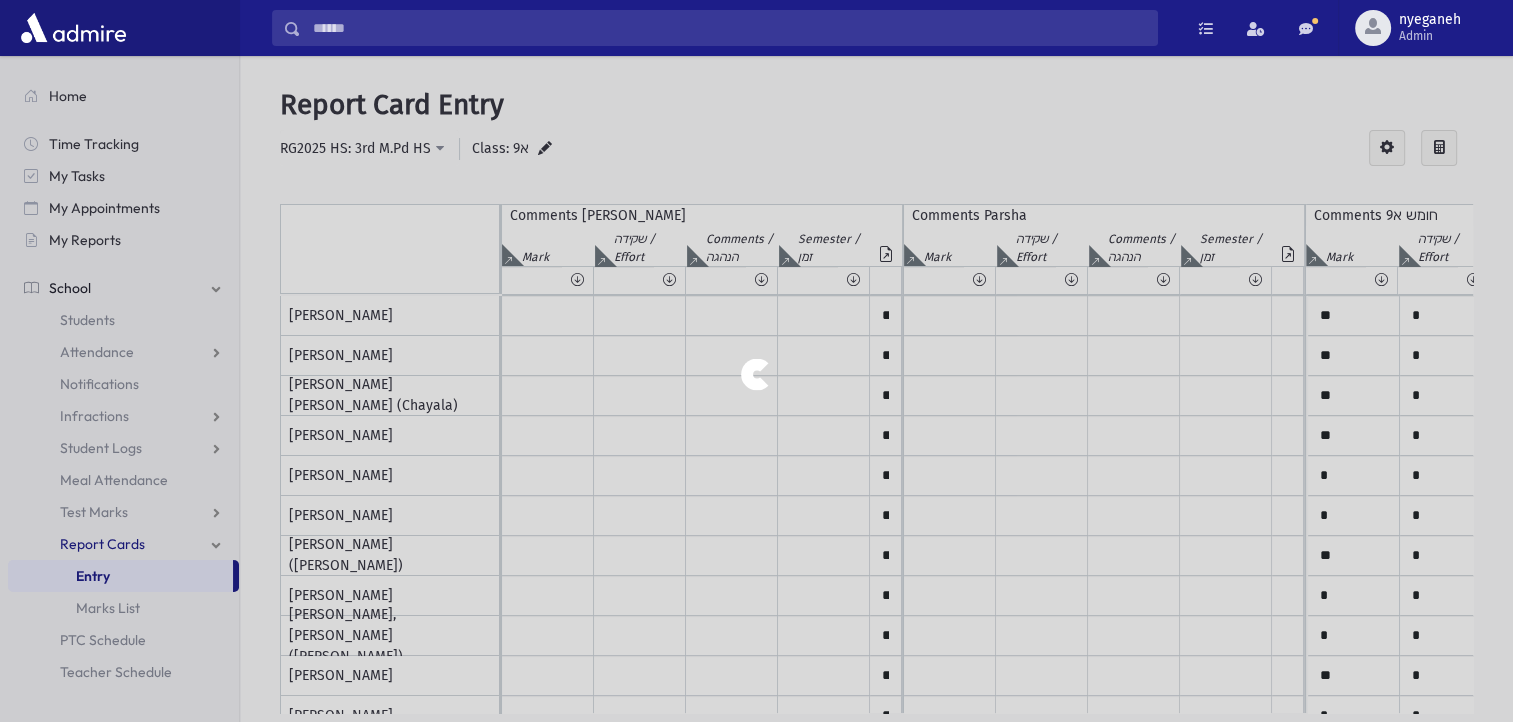 drag, startPoint x: 600, startPoint y: 705, endPoint x: 655, endPoint y: 705, distance: 55 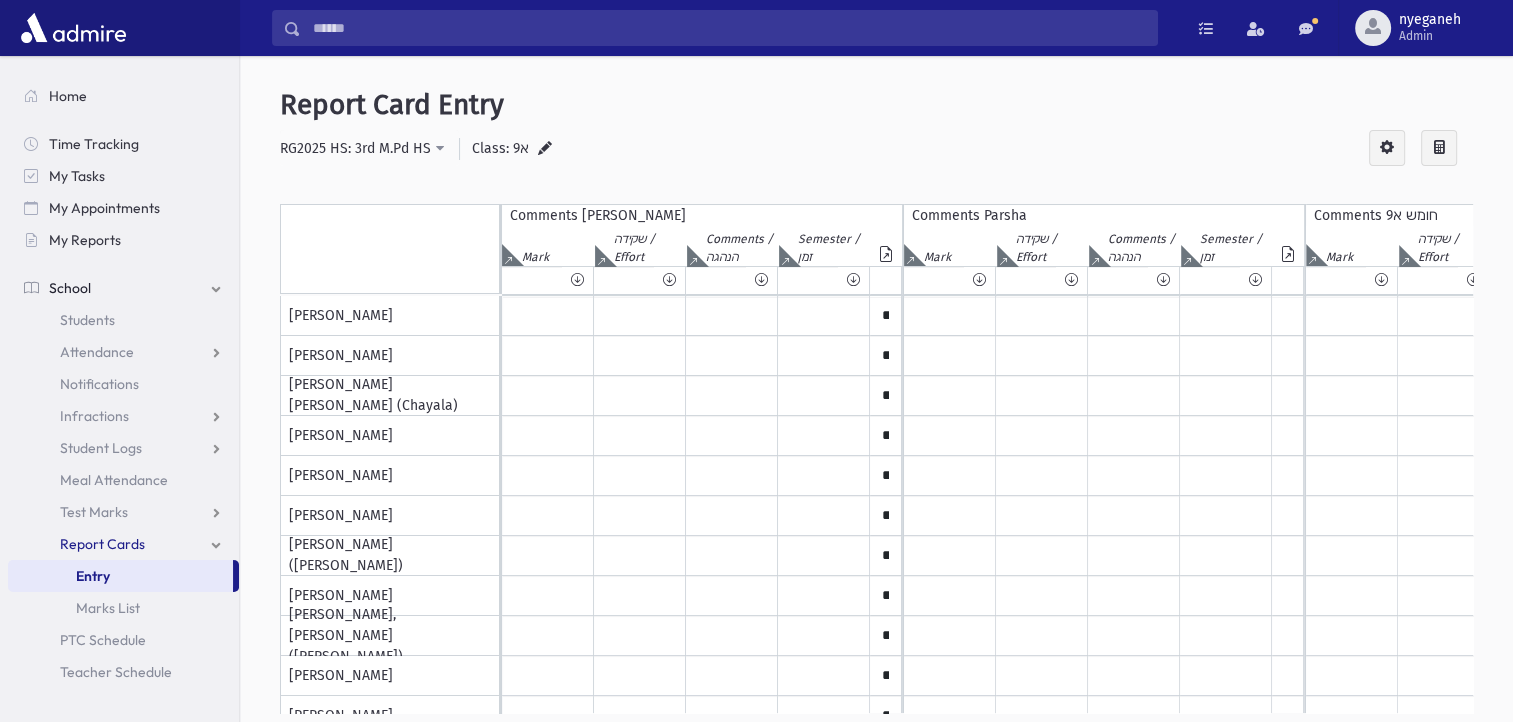 scroll, scrollTop: 0, scrollLeft: 404, axis: horizontal 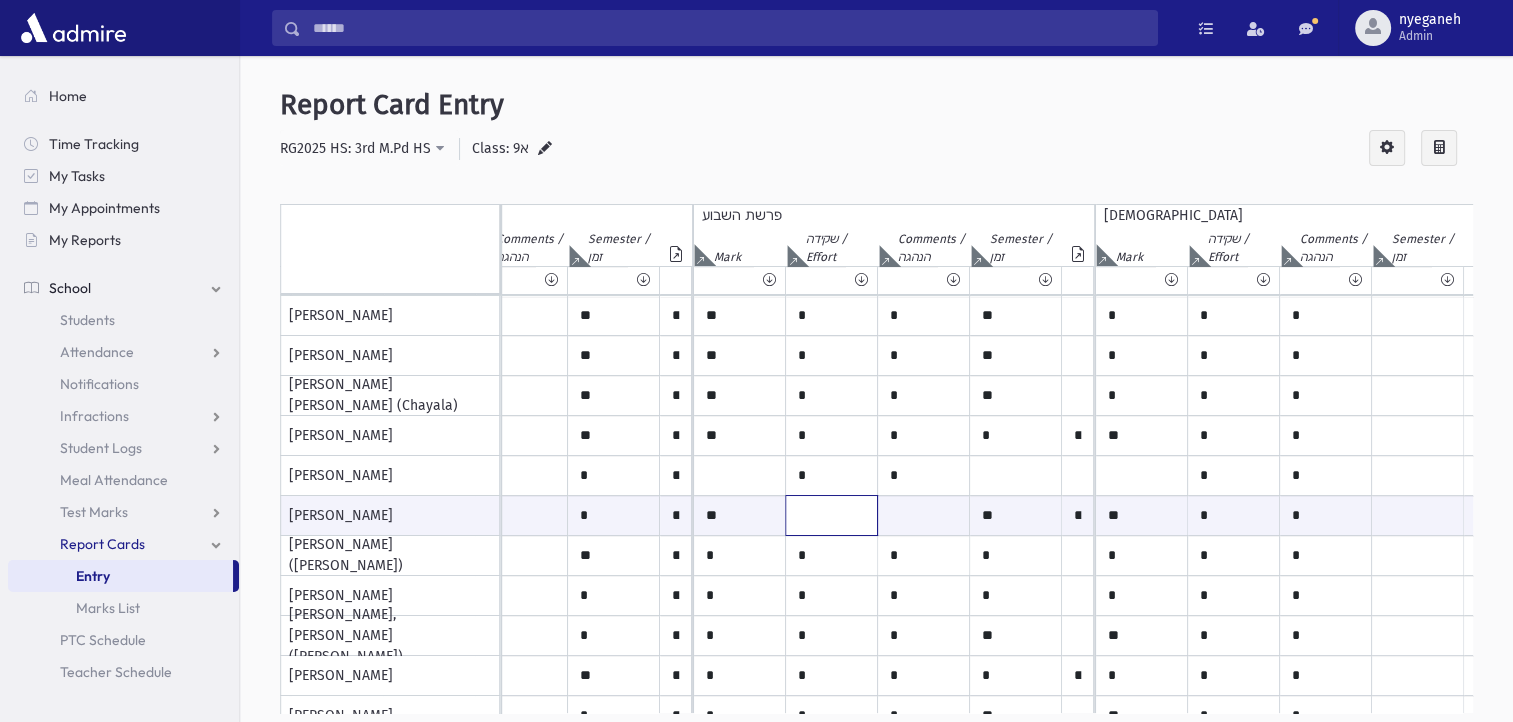 click at bounding box center [-777, 515] 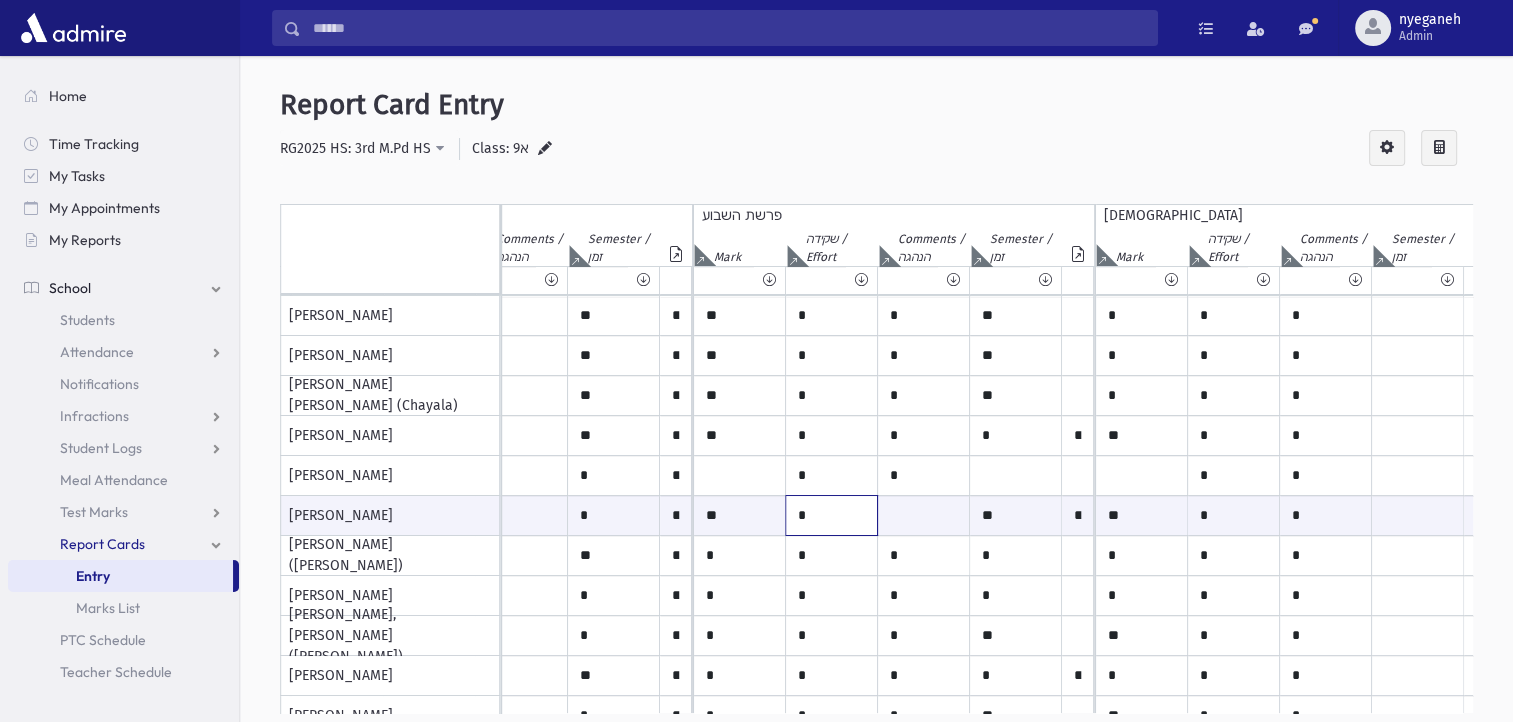 type on "*" 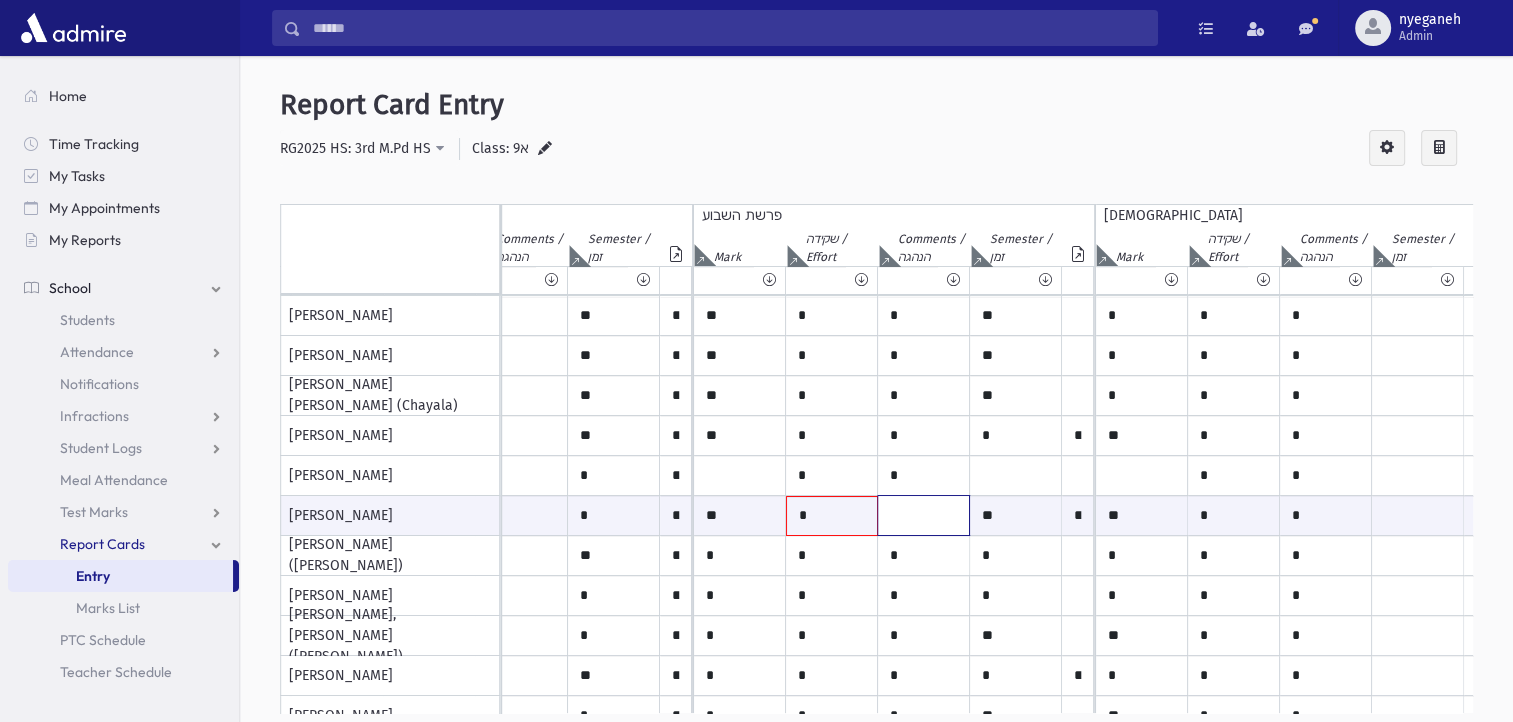 click at bounding box center [-685, 515] 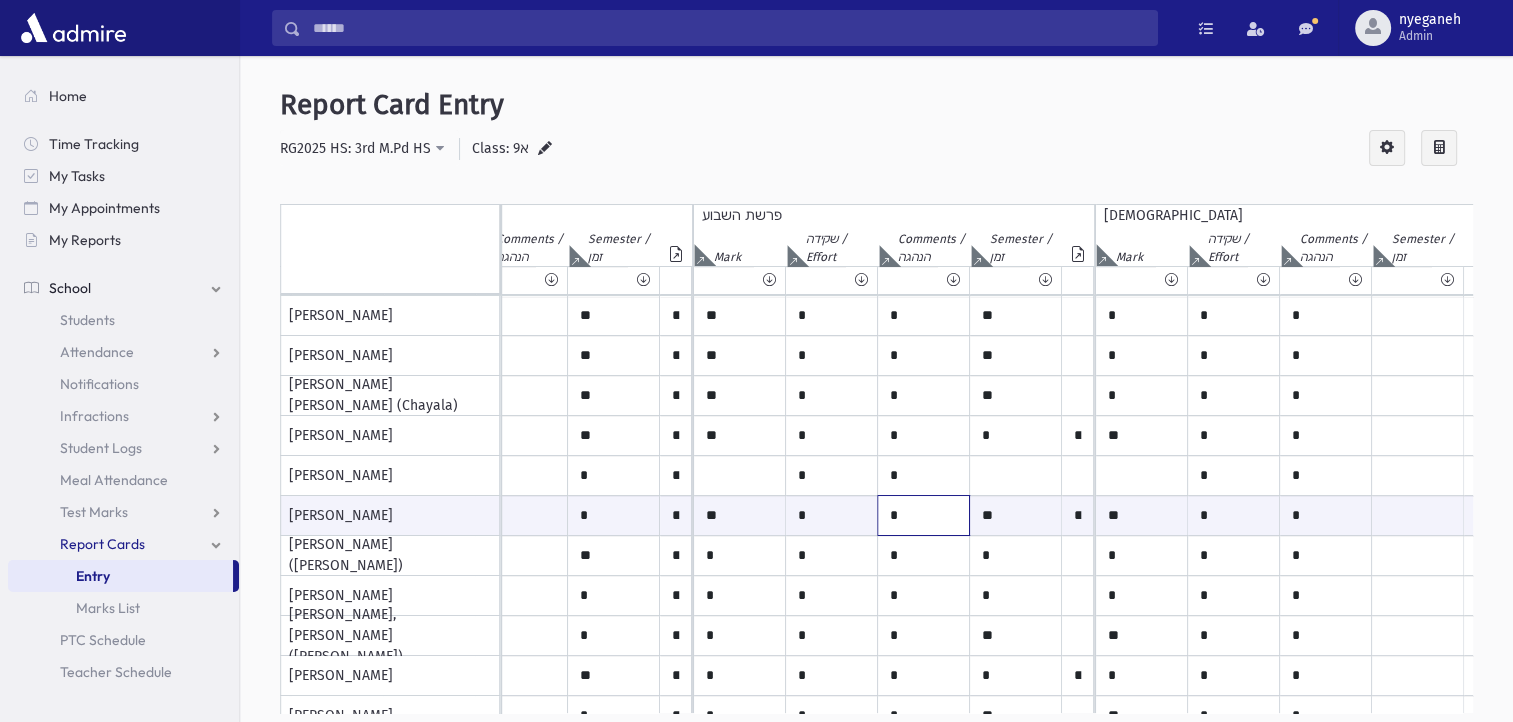 type on "*" 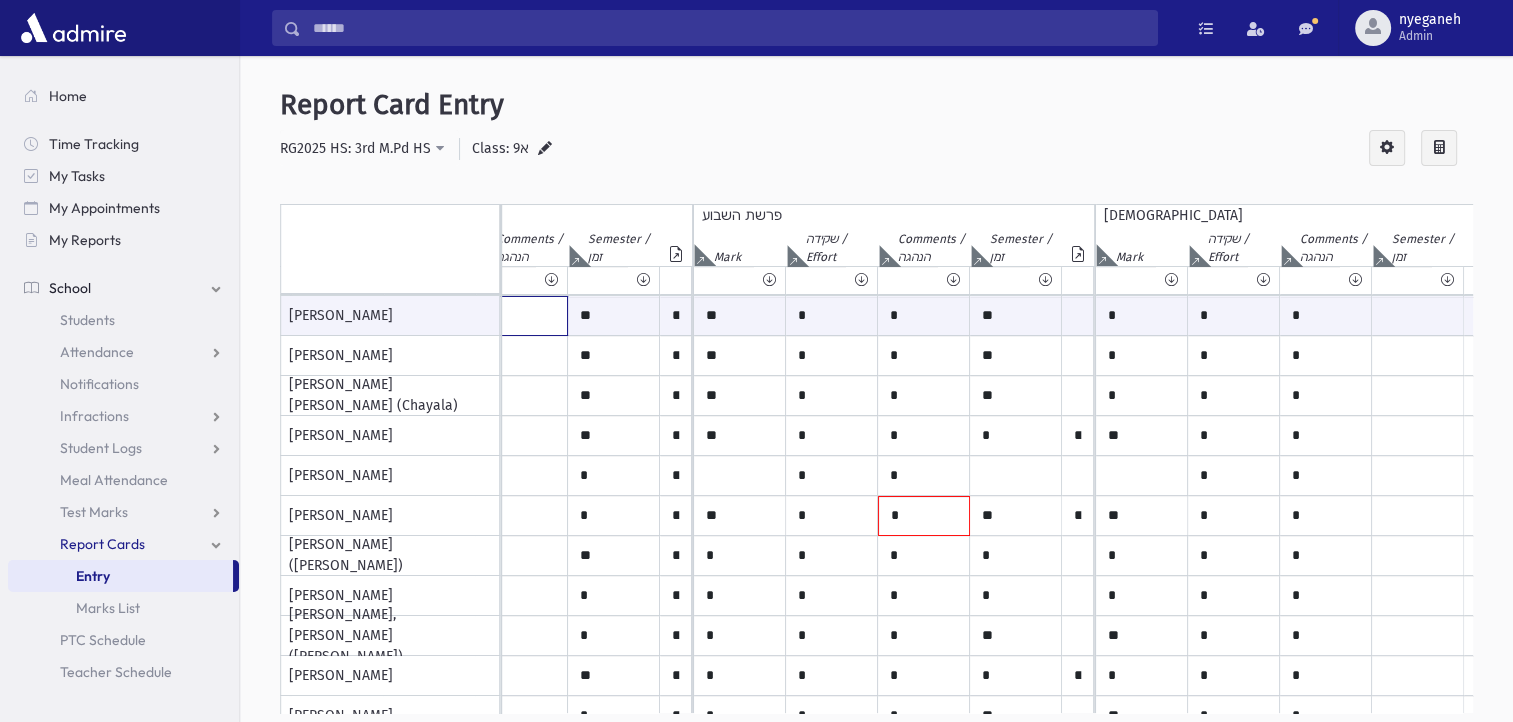 click on "*" at bounding box center (-685, 316) 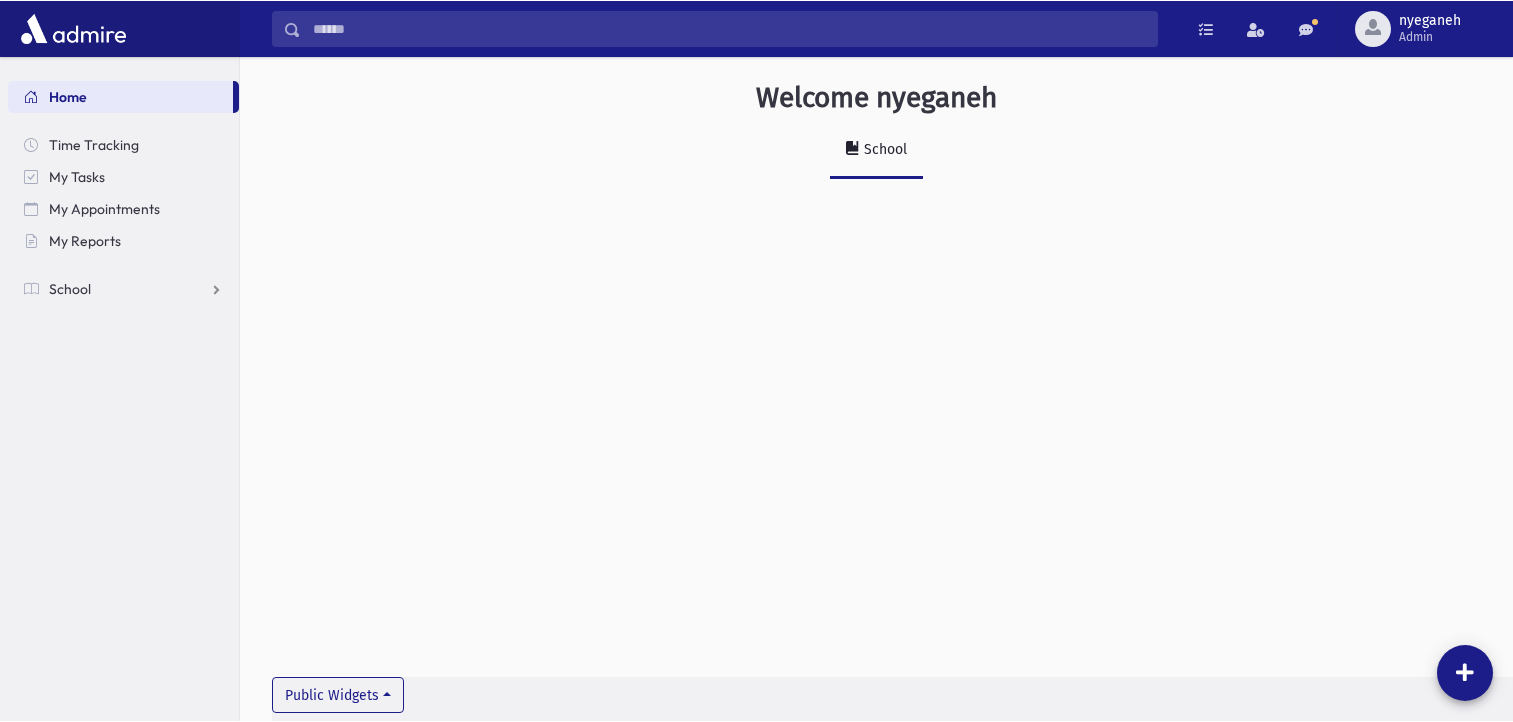 scroll, scrollTop: 0, scrollLeft: 0, axis: both 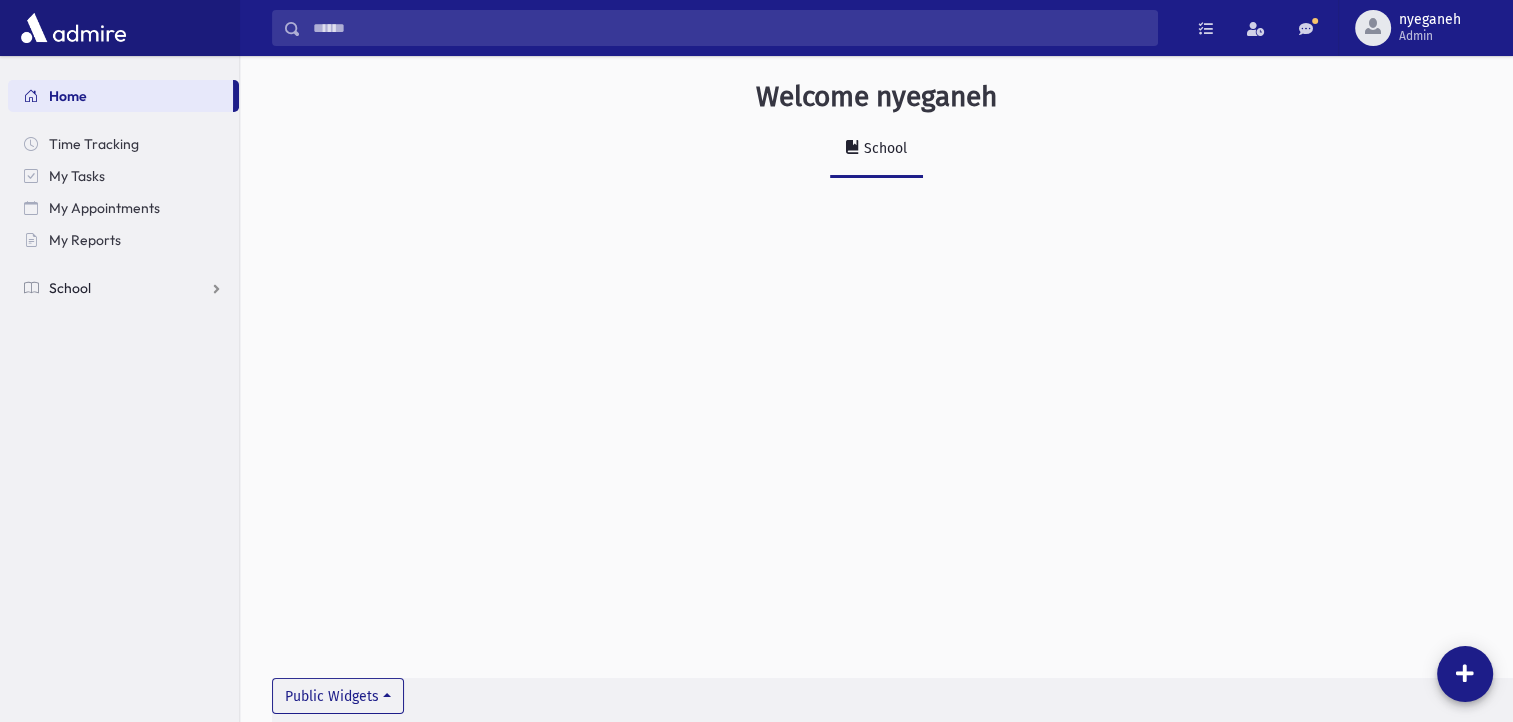 click on "School" at bounding box center [70, 288] 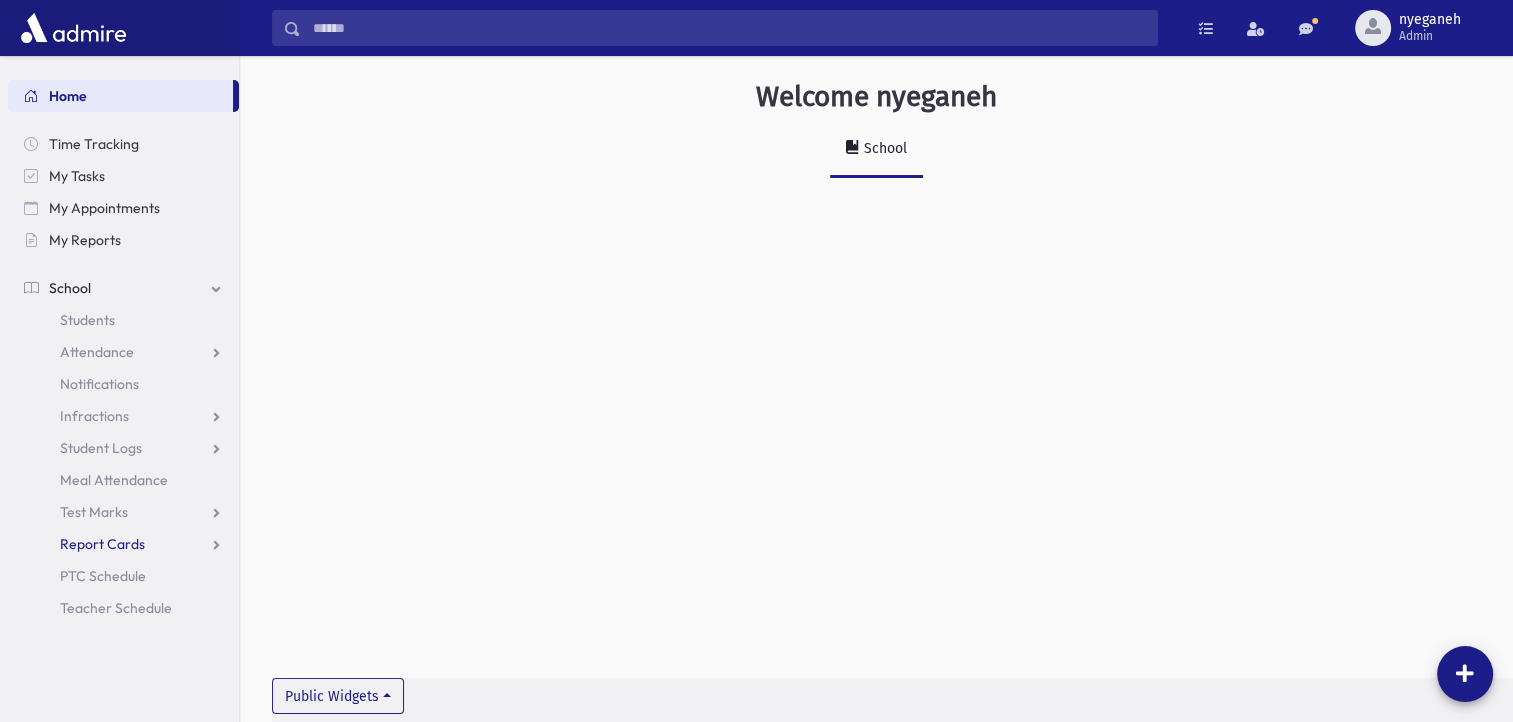 click on "Report Cards" at bounding box center [102, 544] 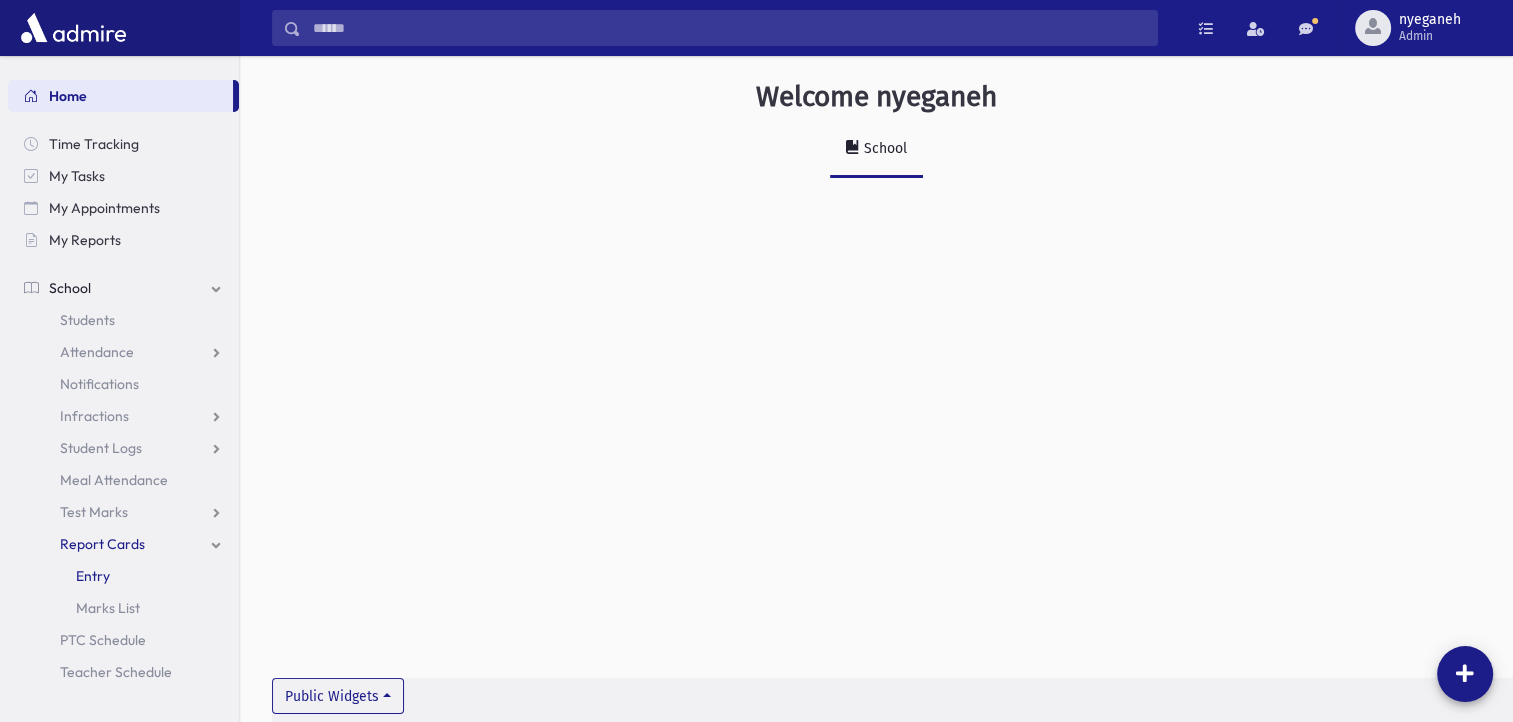 click on "Entry" at bounding box center [93, 576] 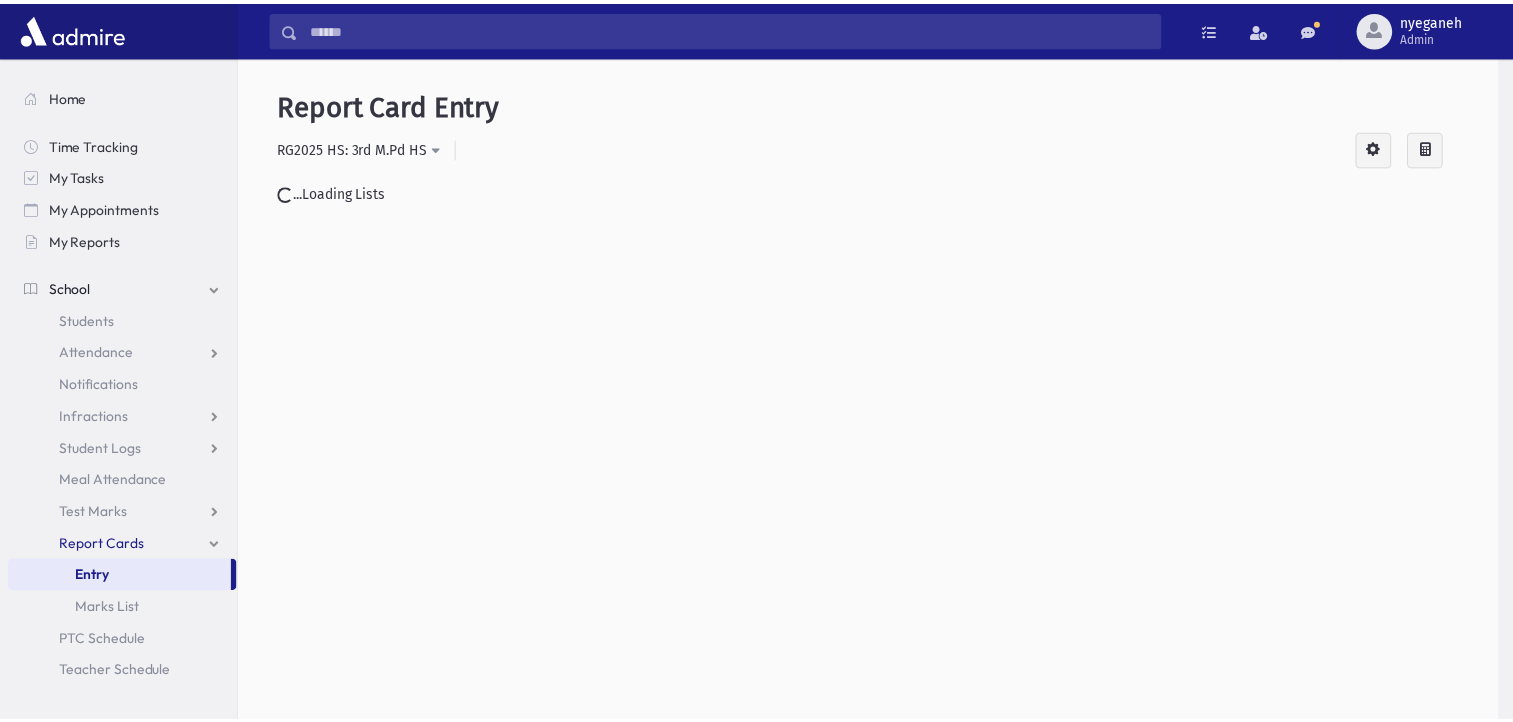 scroll, scrollTop: 0, scrollLeft: 0, axis: both 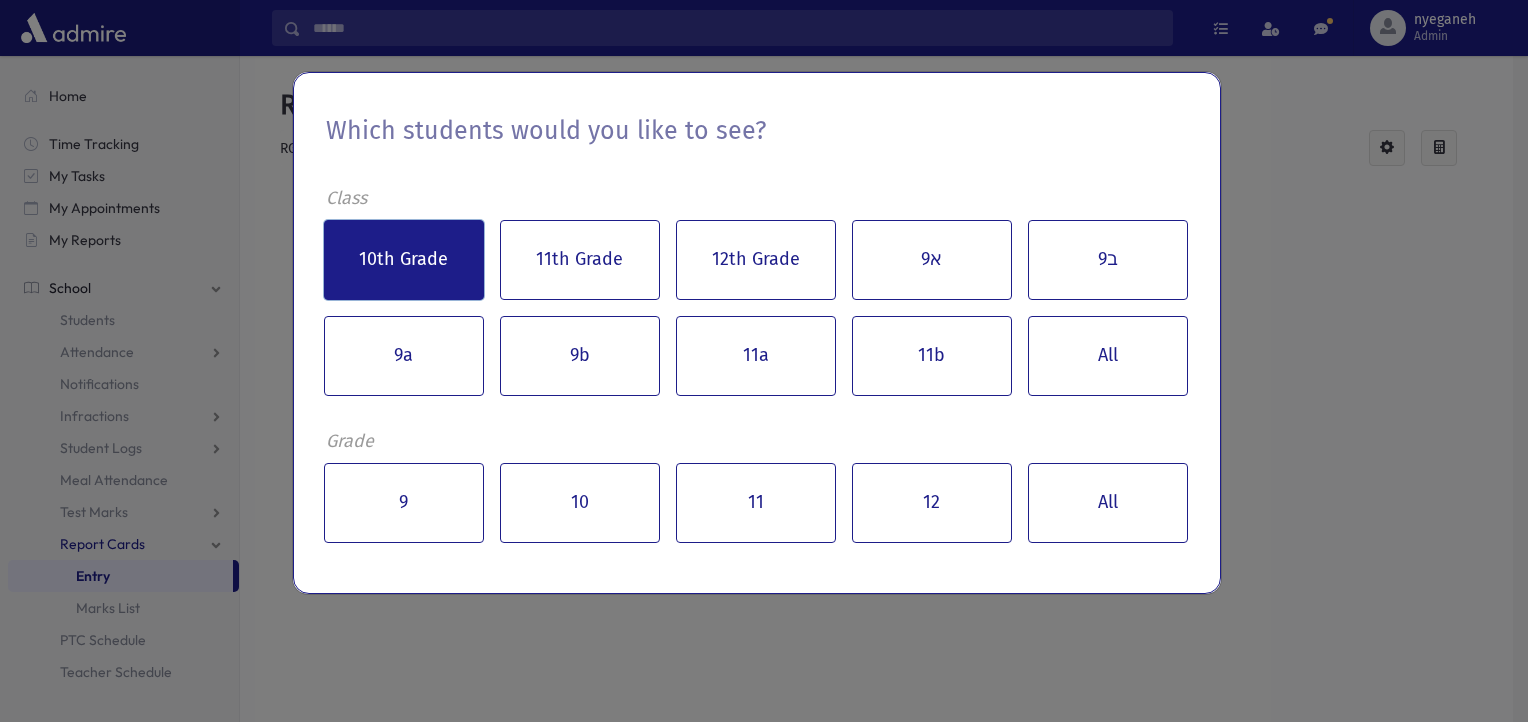 click on "10th Grade" at bounding box center [404, 260] 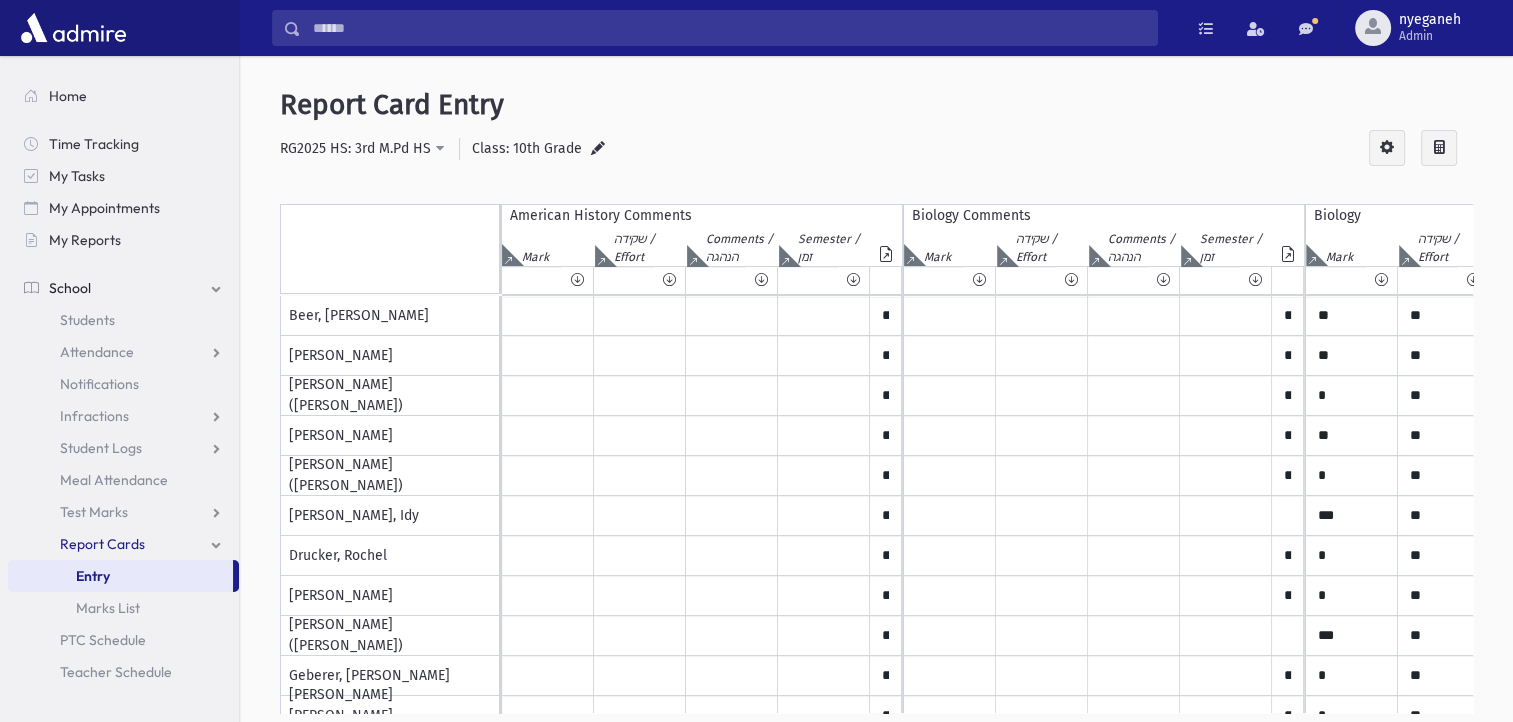 scroll, scrollTop: 0, scrollLeft: 120, axis: horizontal 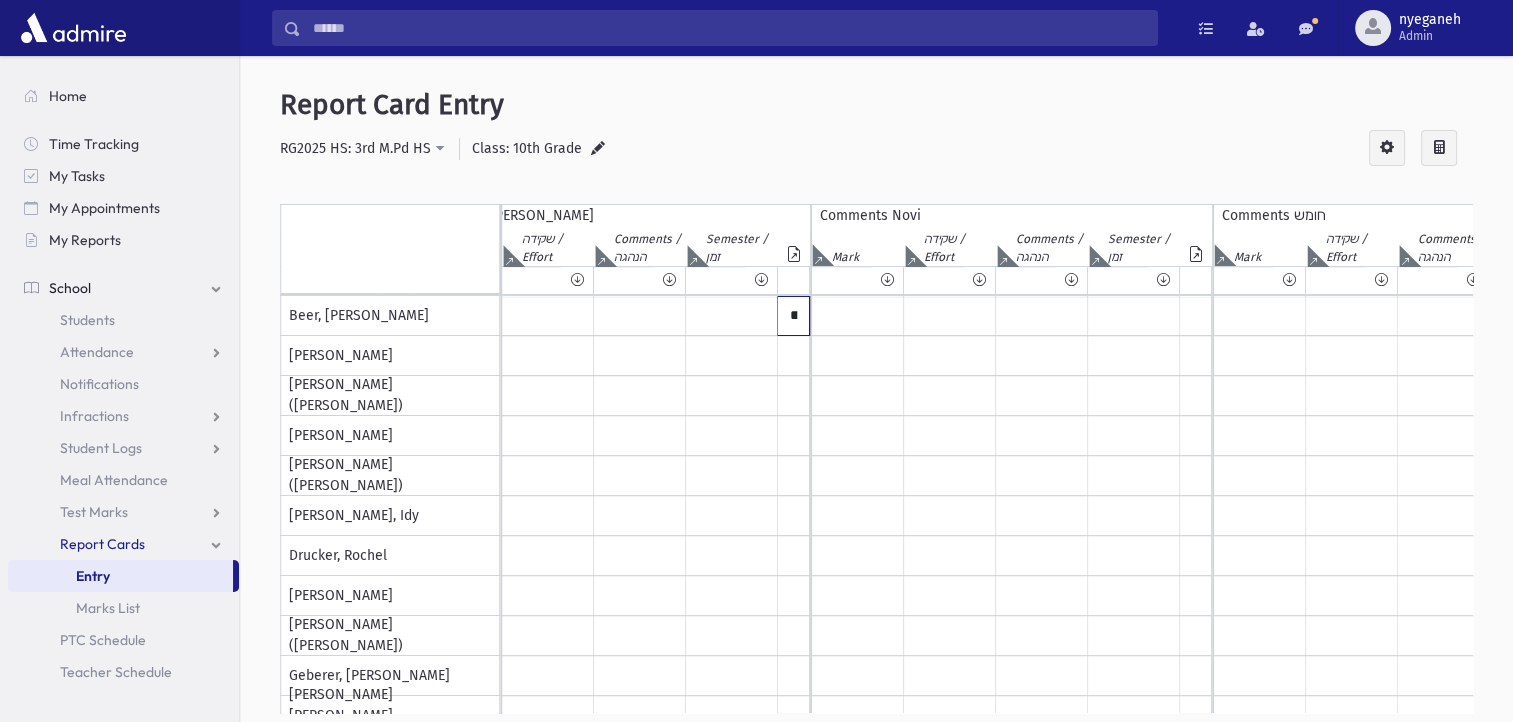 click on "**********" at bounding box center [-815, 316] 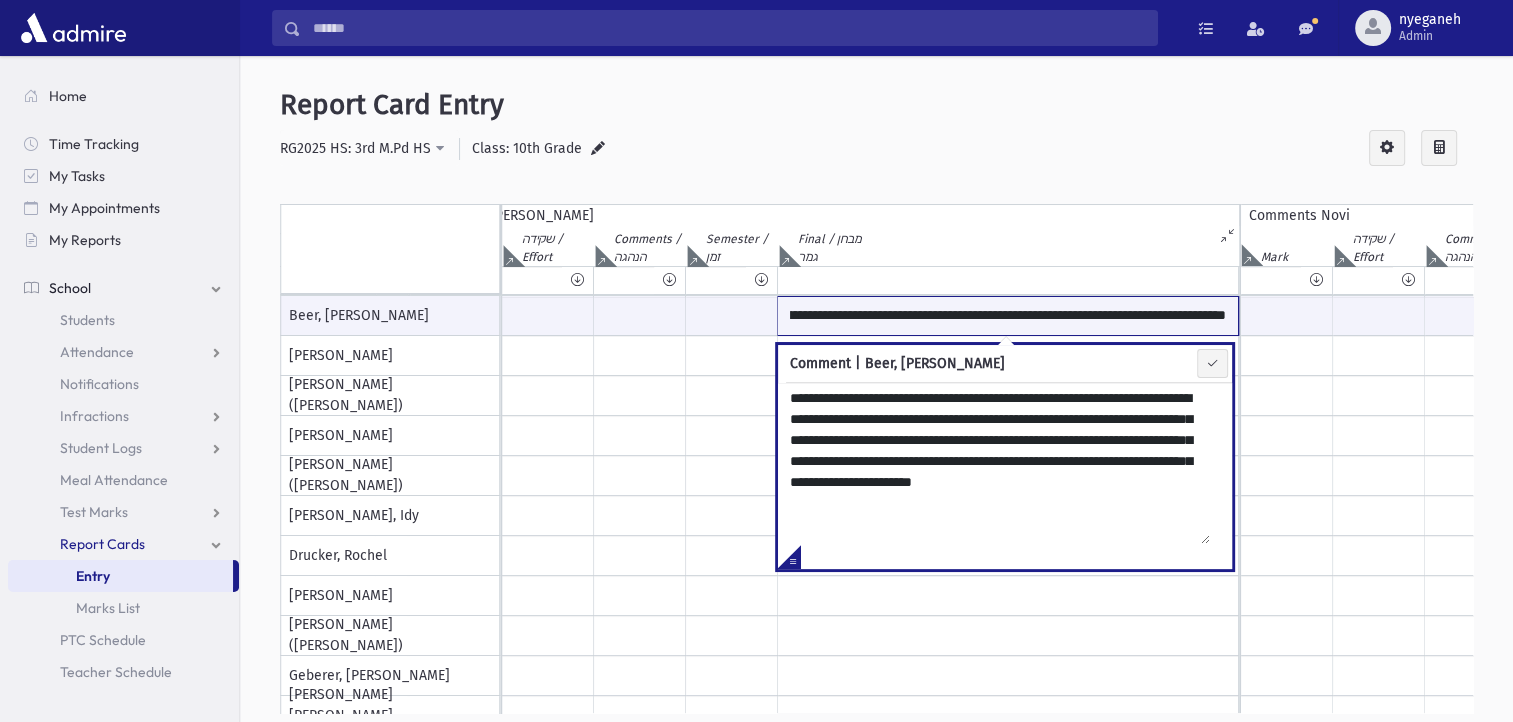 scroll, scrollTop: 0, scrollLeft: 1826, axis: horizontal 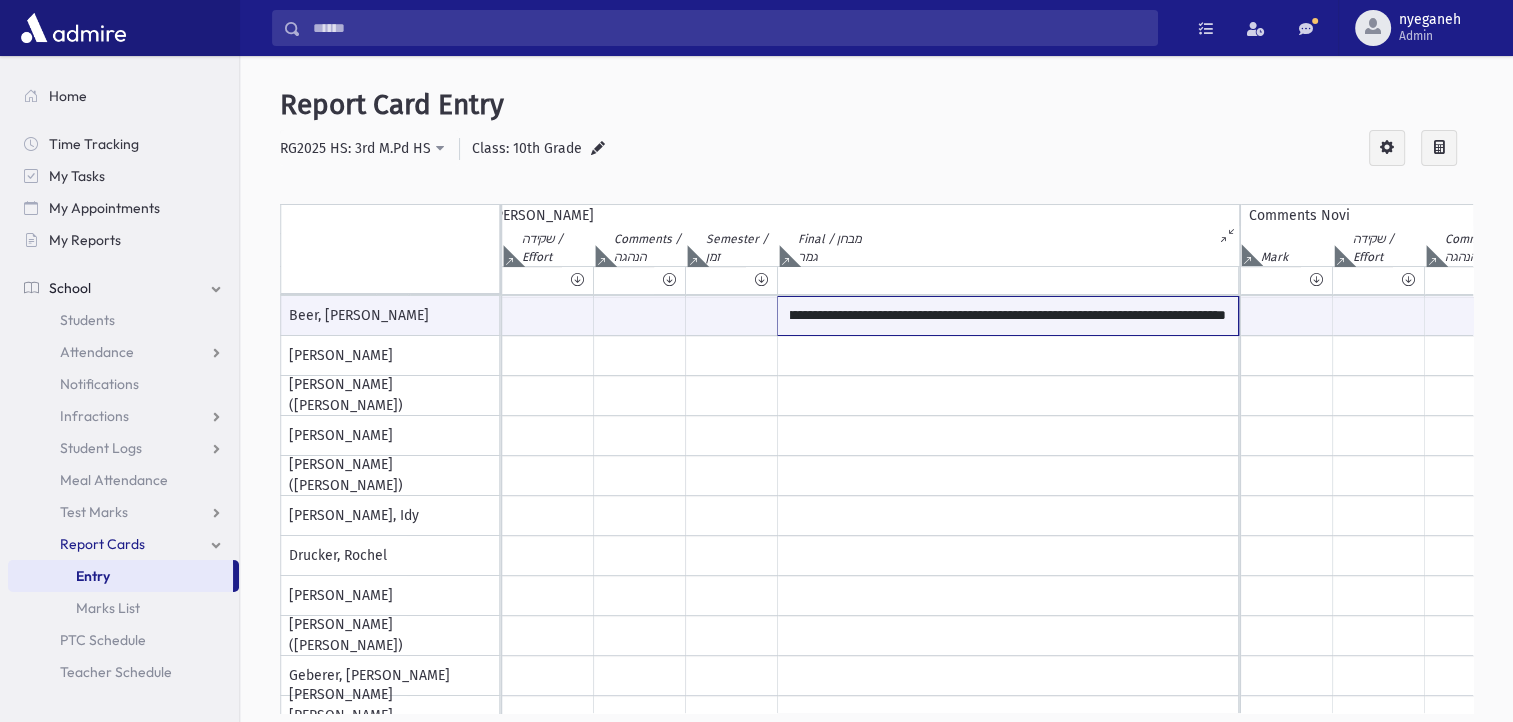 click on "**********" at bounding box center [1008, 316] 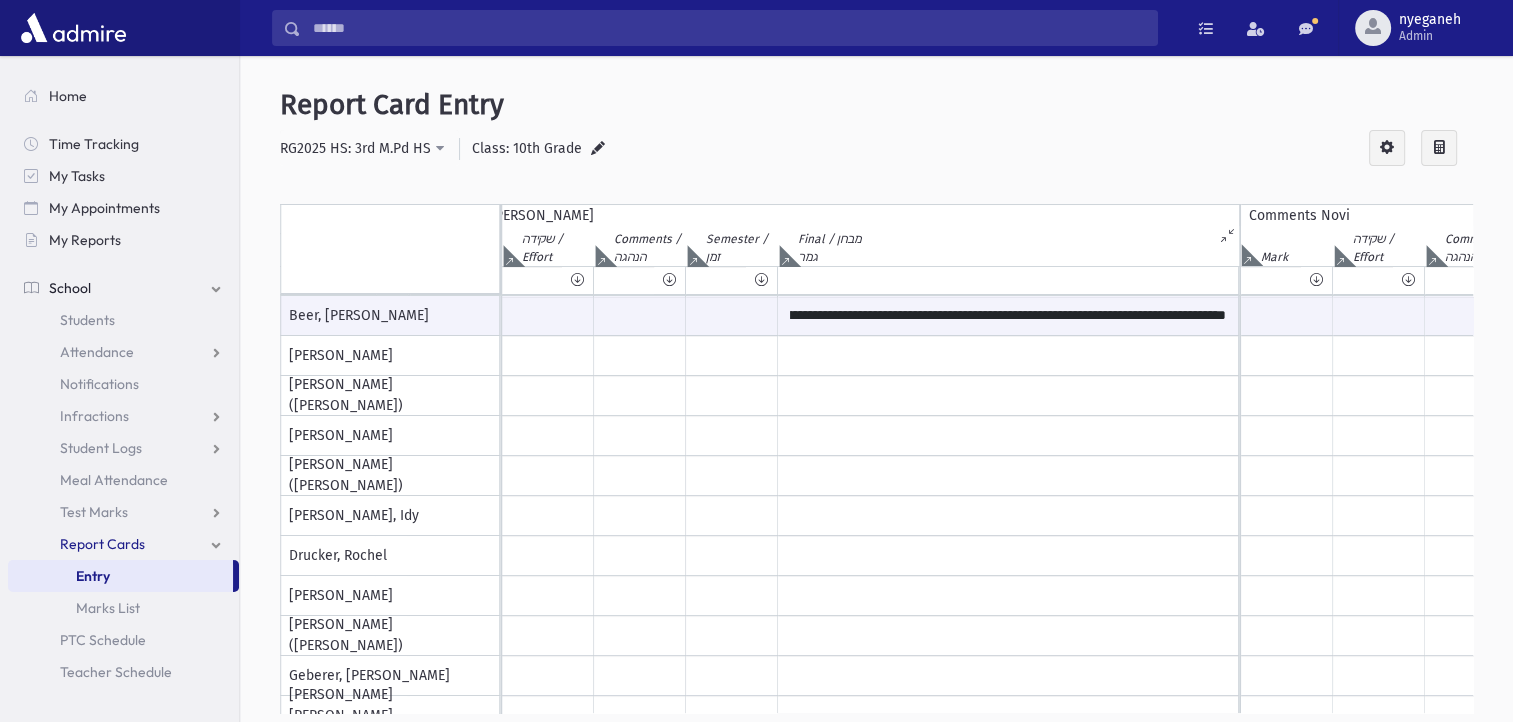 scroll 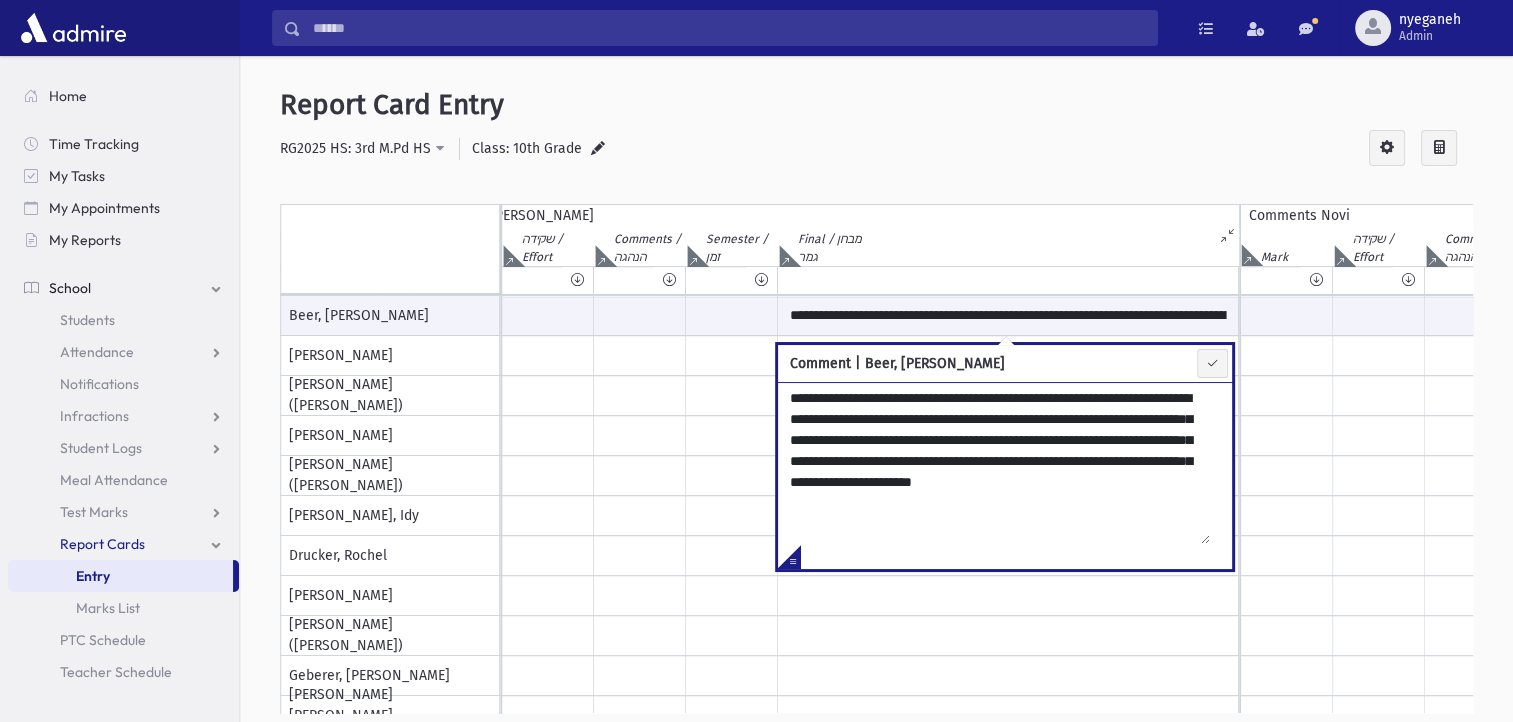 drag, startPoint x: 1132, startPoint y: 396, endPoint x: 1156, endPoint y: 396, distance: 24 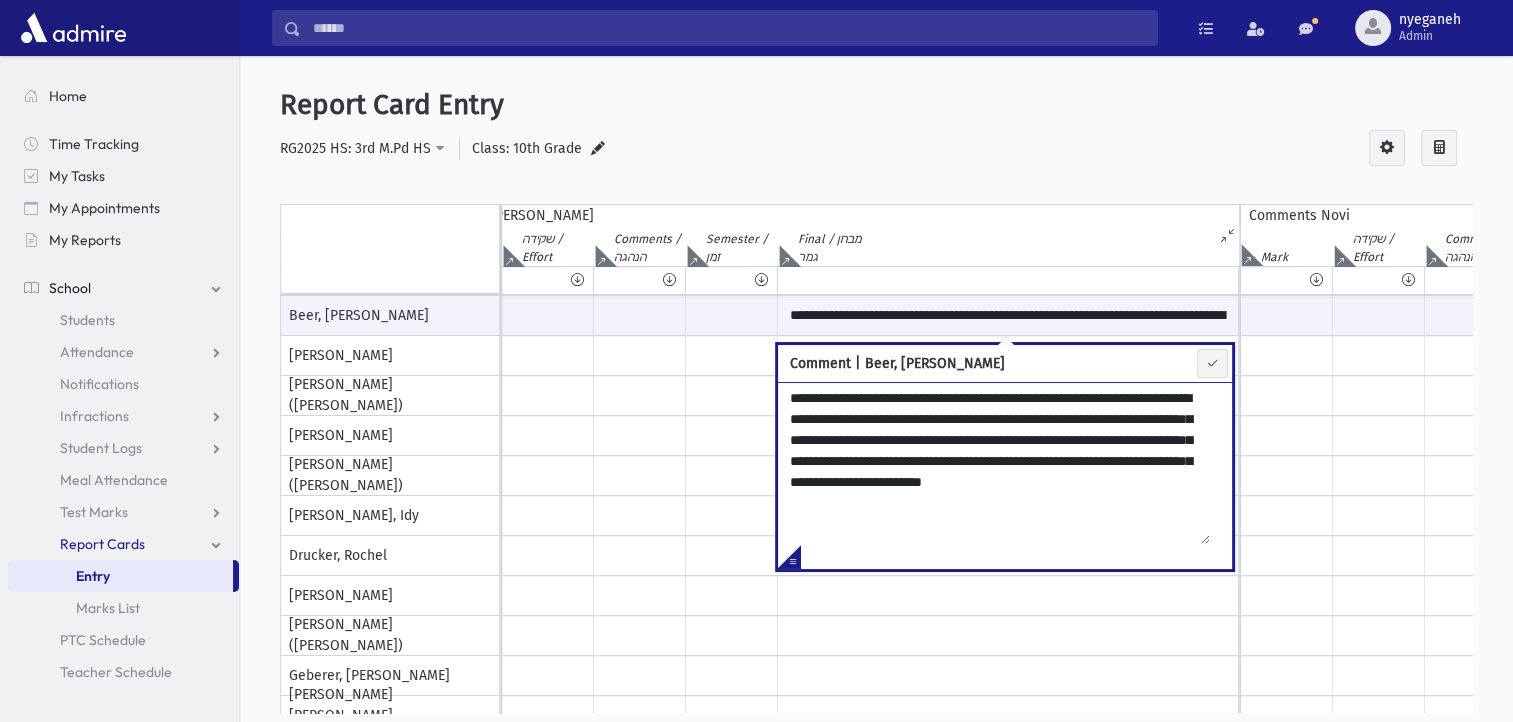 click on "**********" at bounding box center [994, 463] 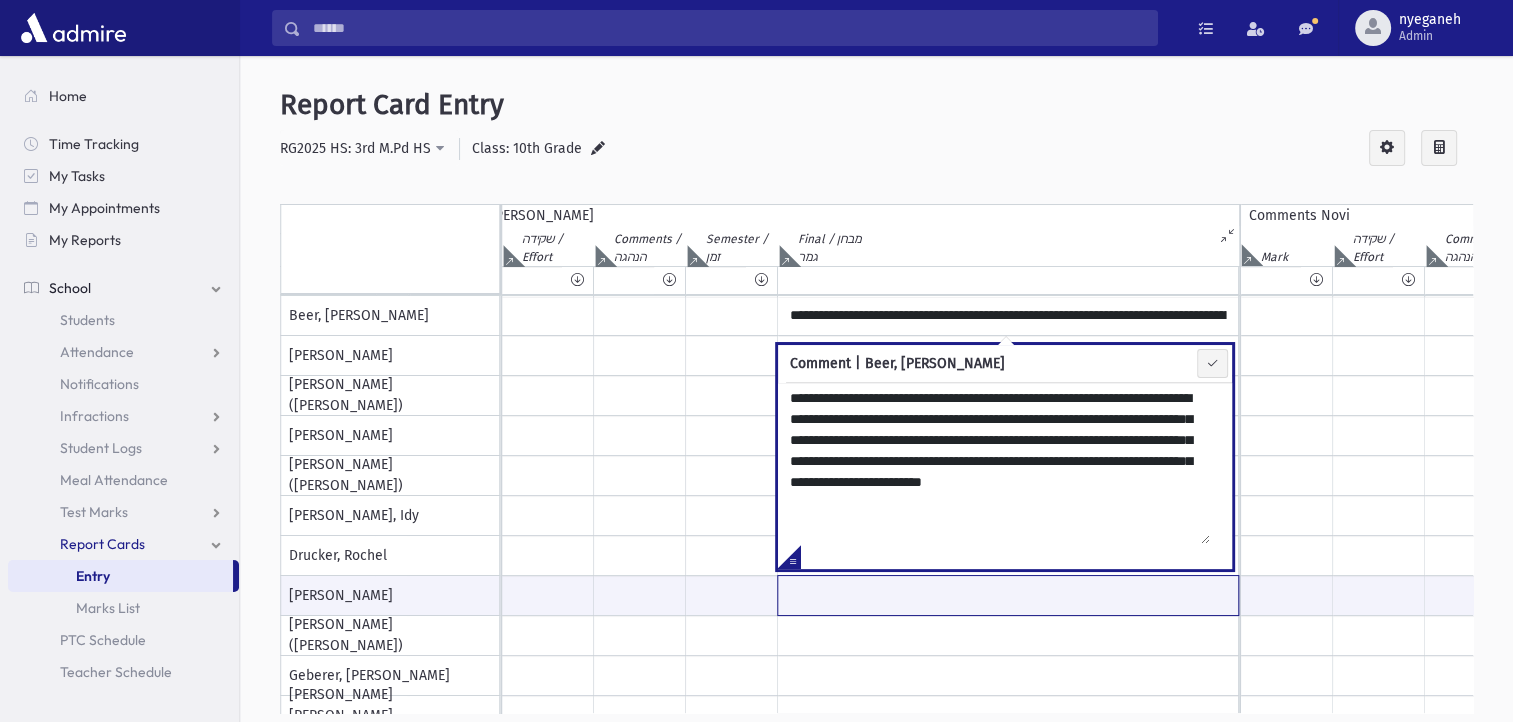 click at bounding box center (1008, 595) 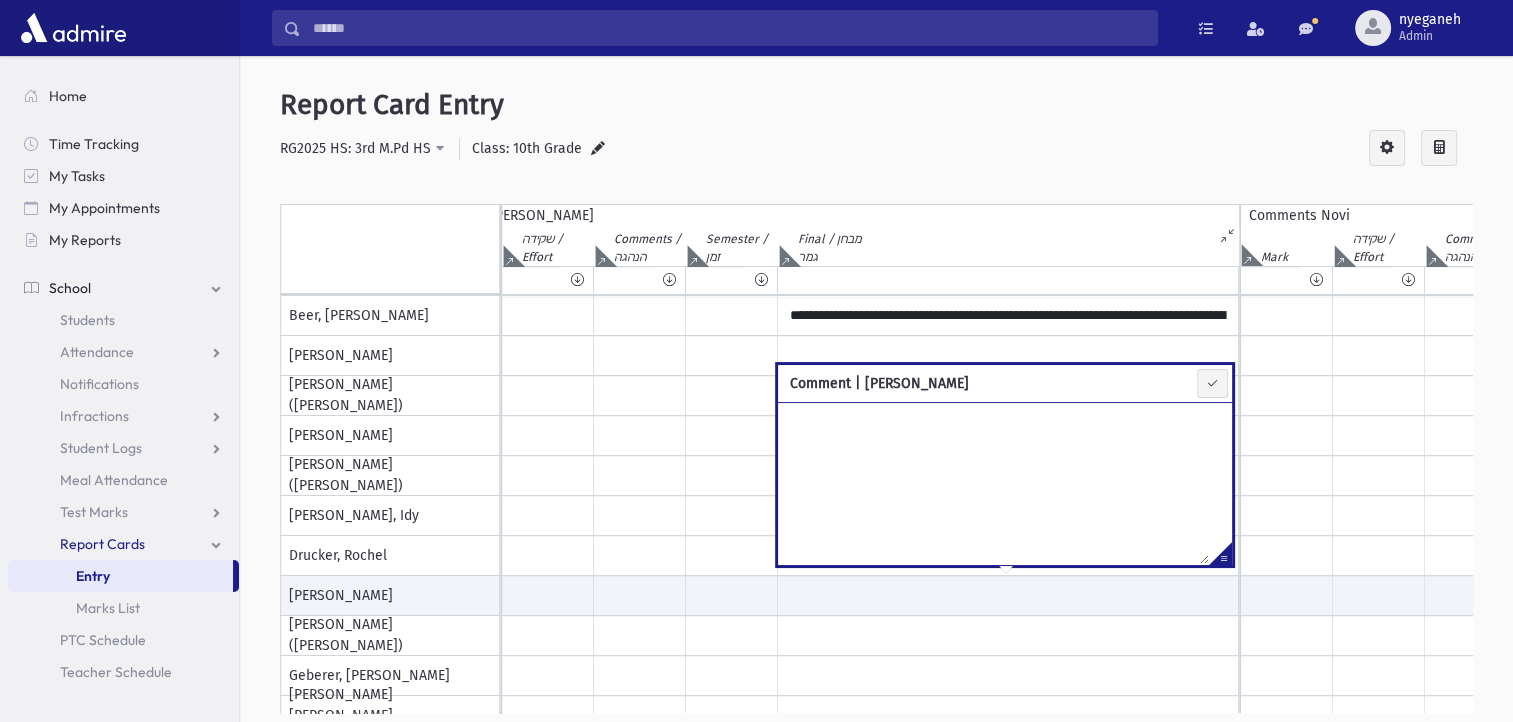 click at bounding box center (598, 149) 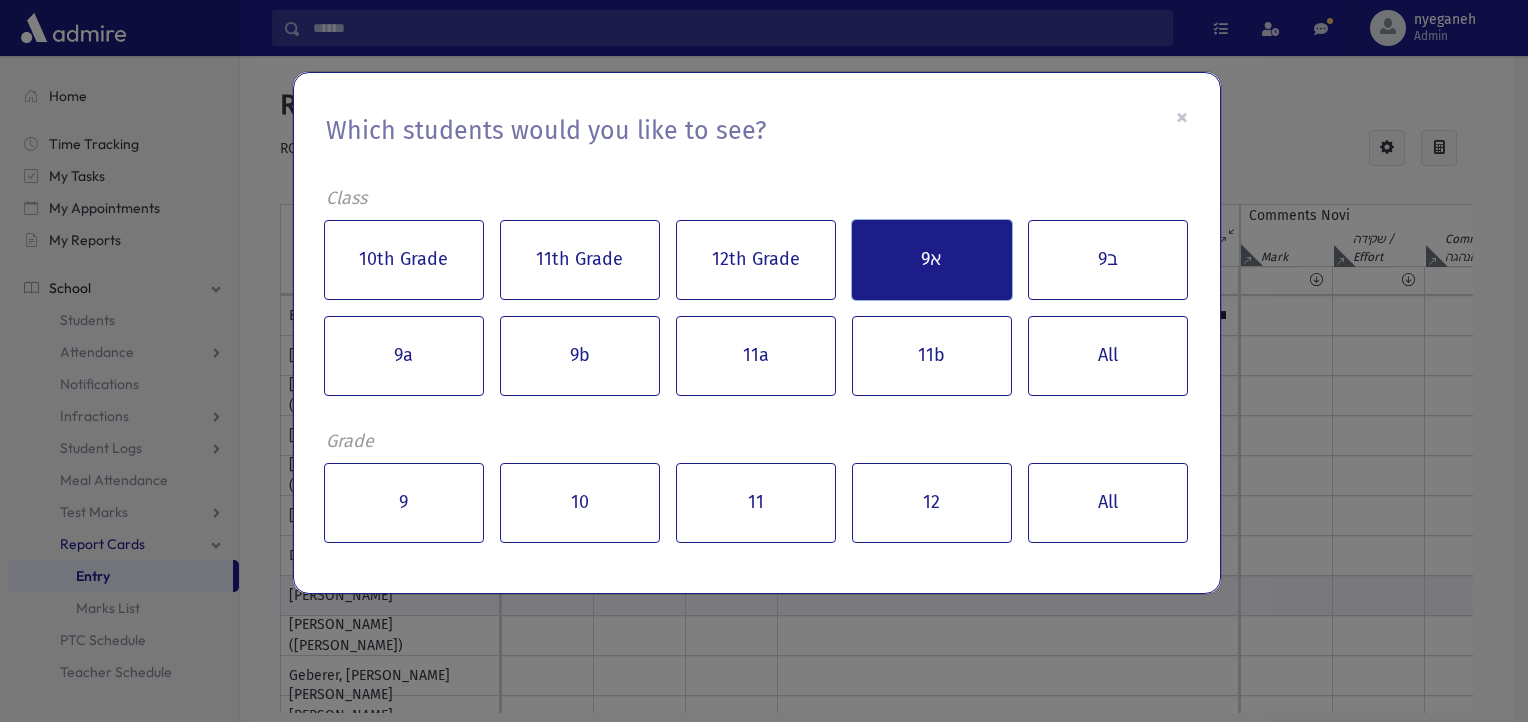 click on "א9" at bounding box center [932, 260] 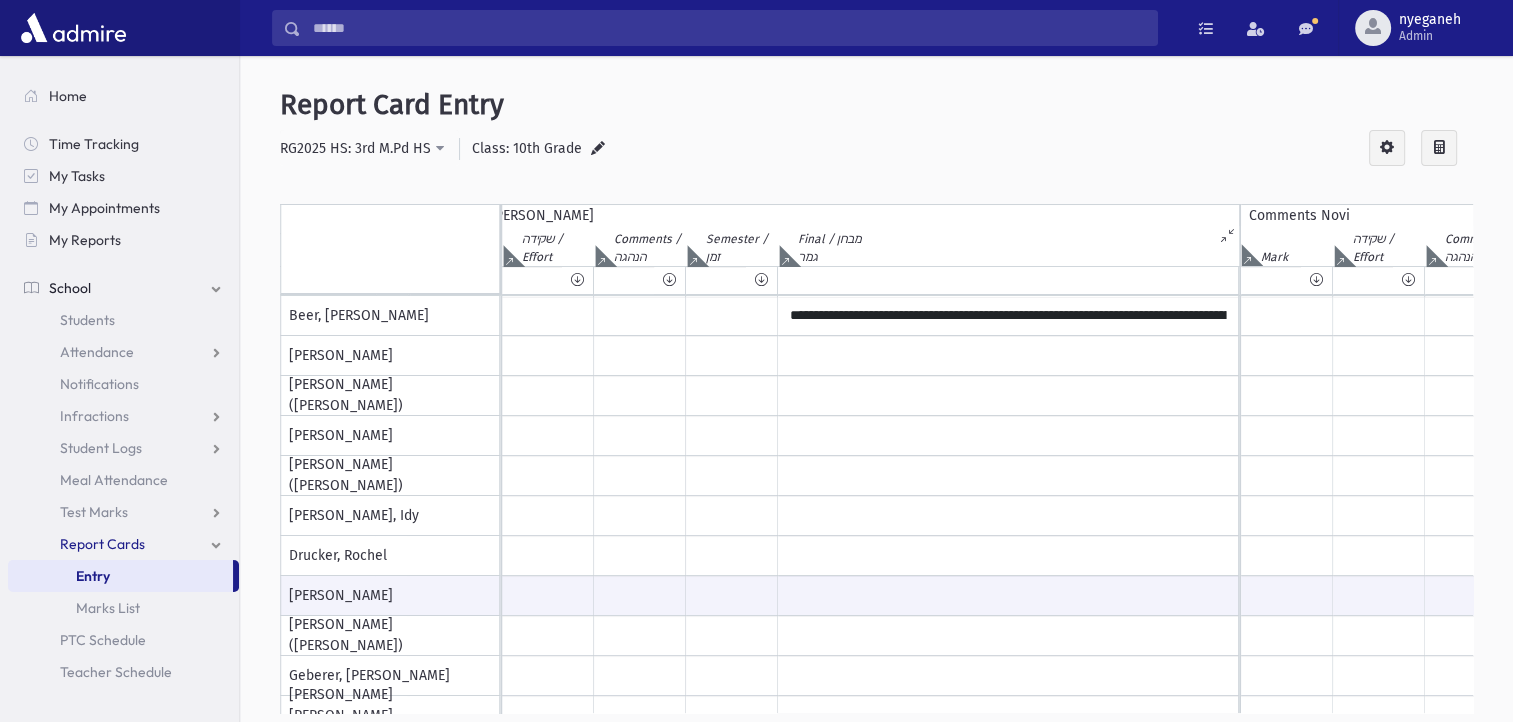 scroll, scrollTop: 0, scrollLeft: 0, axis: both 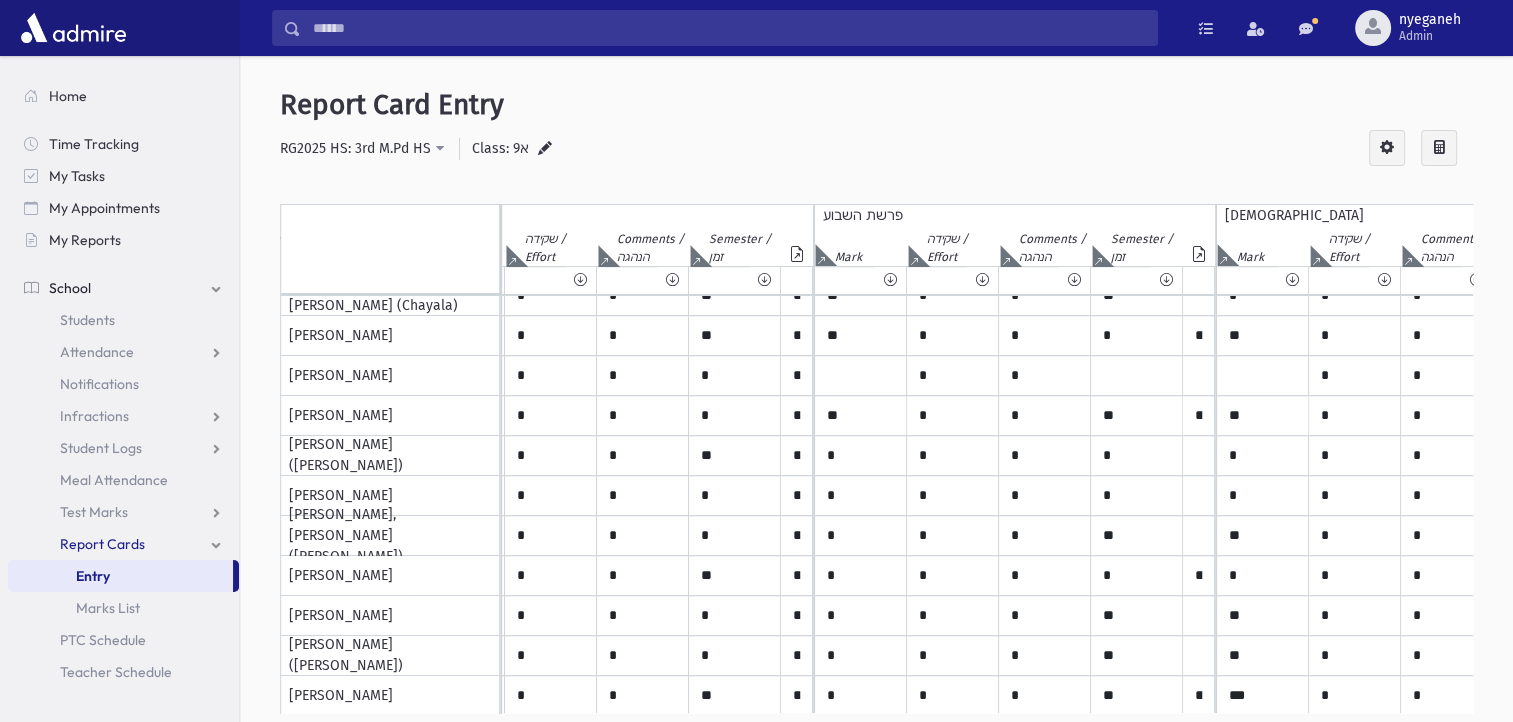 click at bounding box center (545, 149) 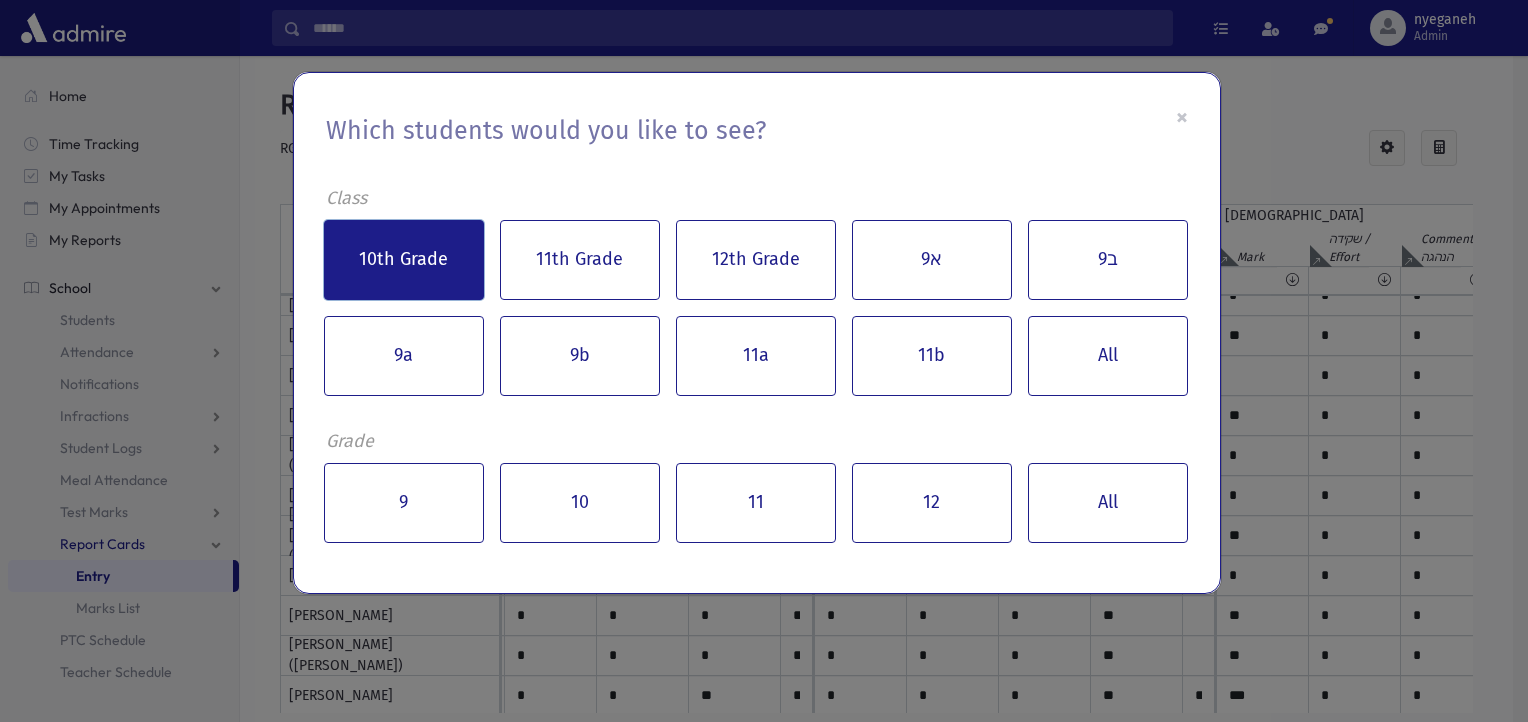 click on "10th Grade" at bounding box center [404, 260] 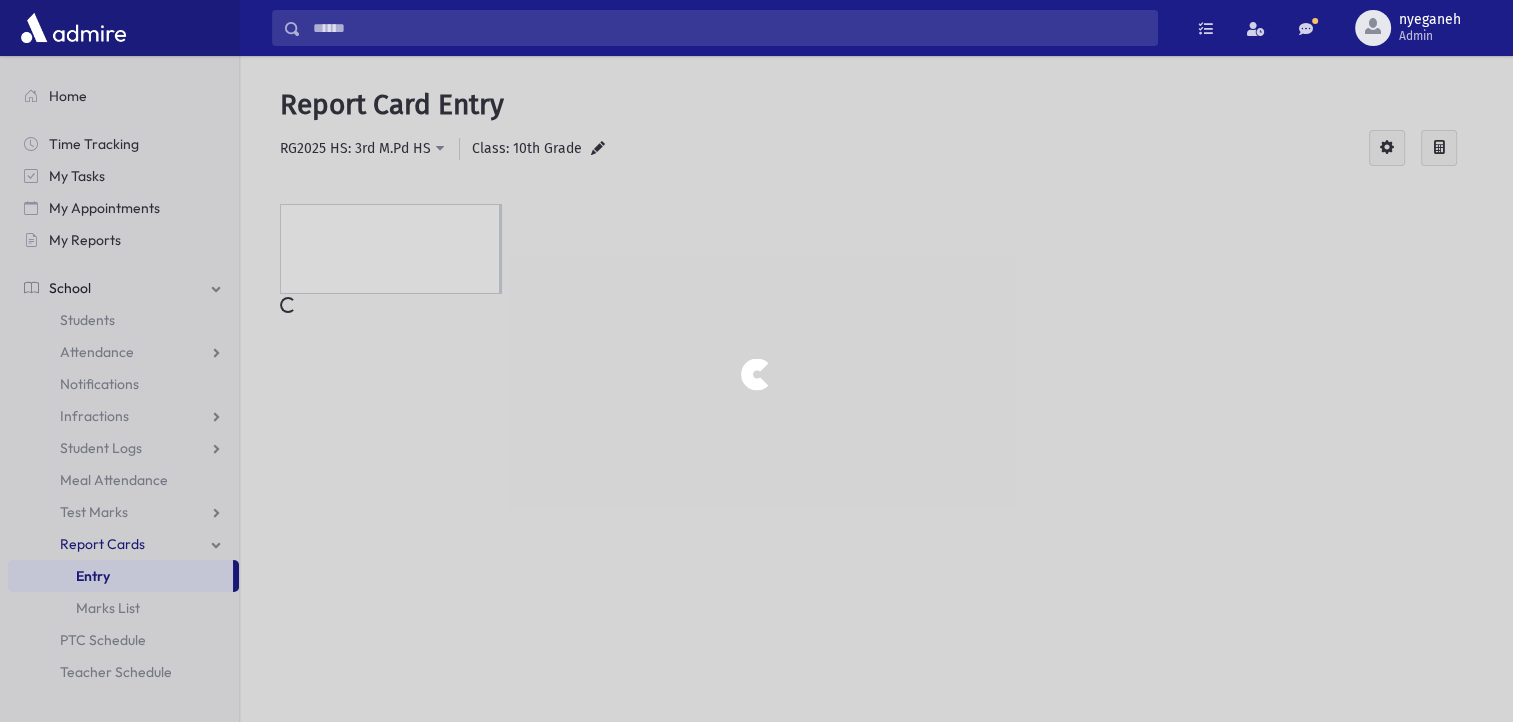 scroll, scrollTop: 0, scrollLeft: 0, axis: both 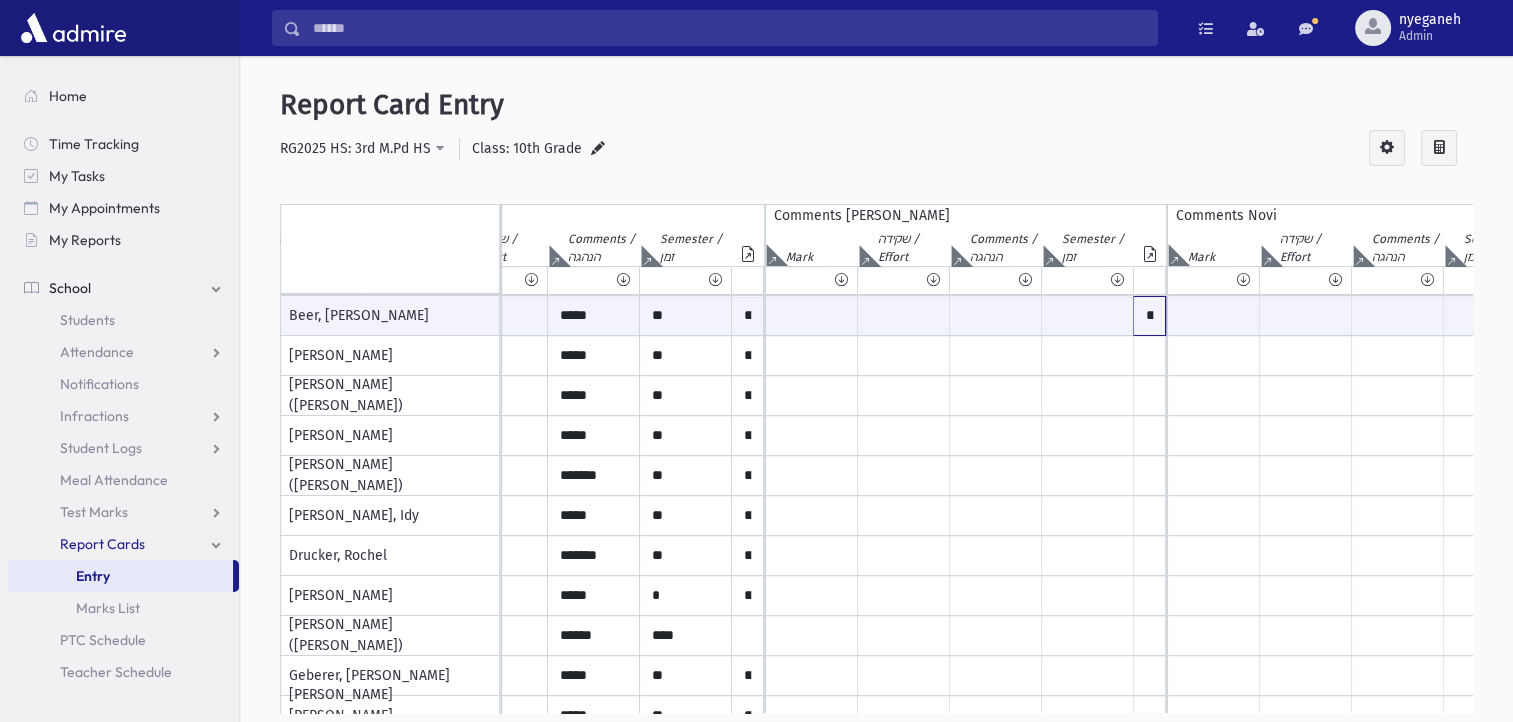 click on "**********" at bounding box center (-459, 316) 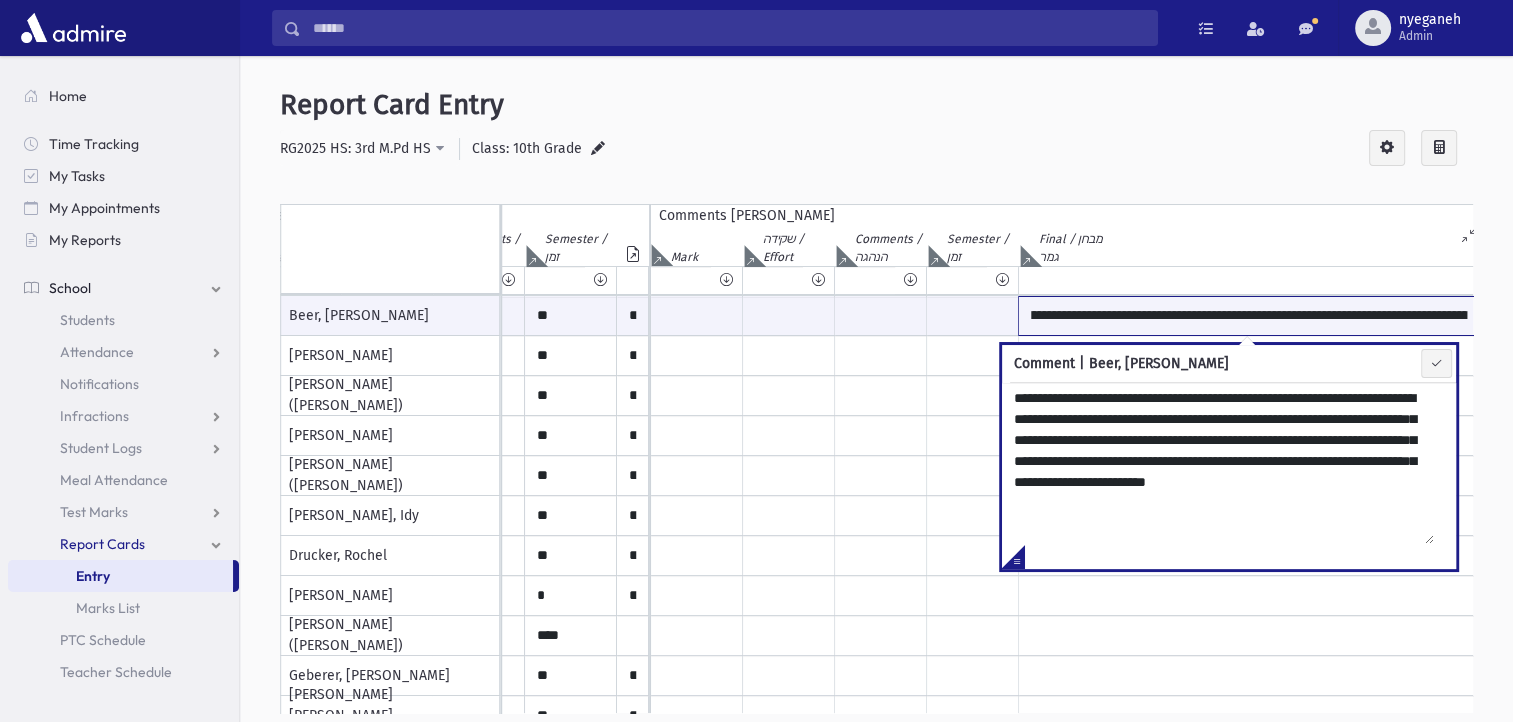 drag, startPoint x: 1141, startPoint y: 320, endPoint x: 1468, endPoint y: 480, distance: 364.04532 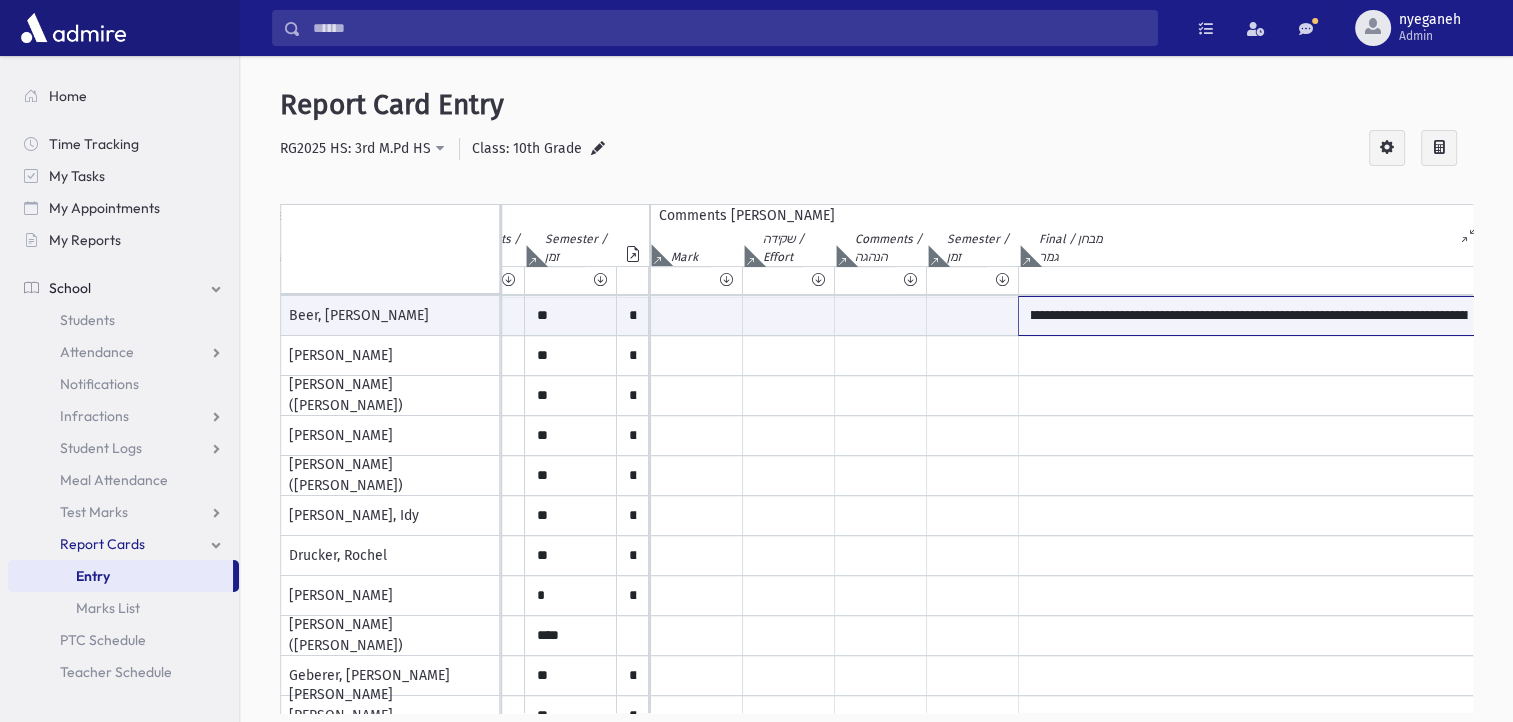 click on "**********" at bounding box center [1249, 316] 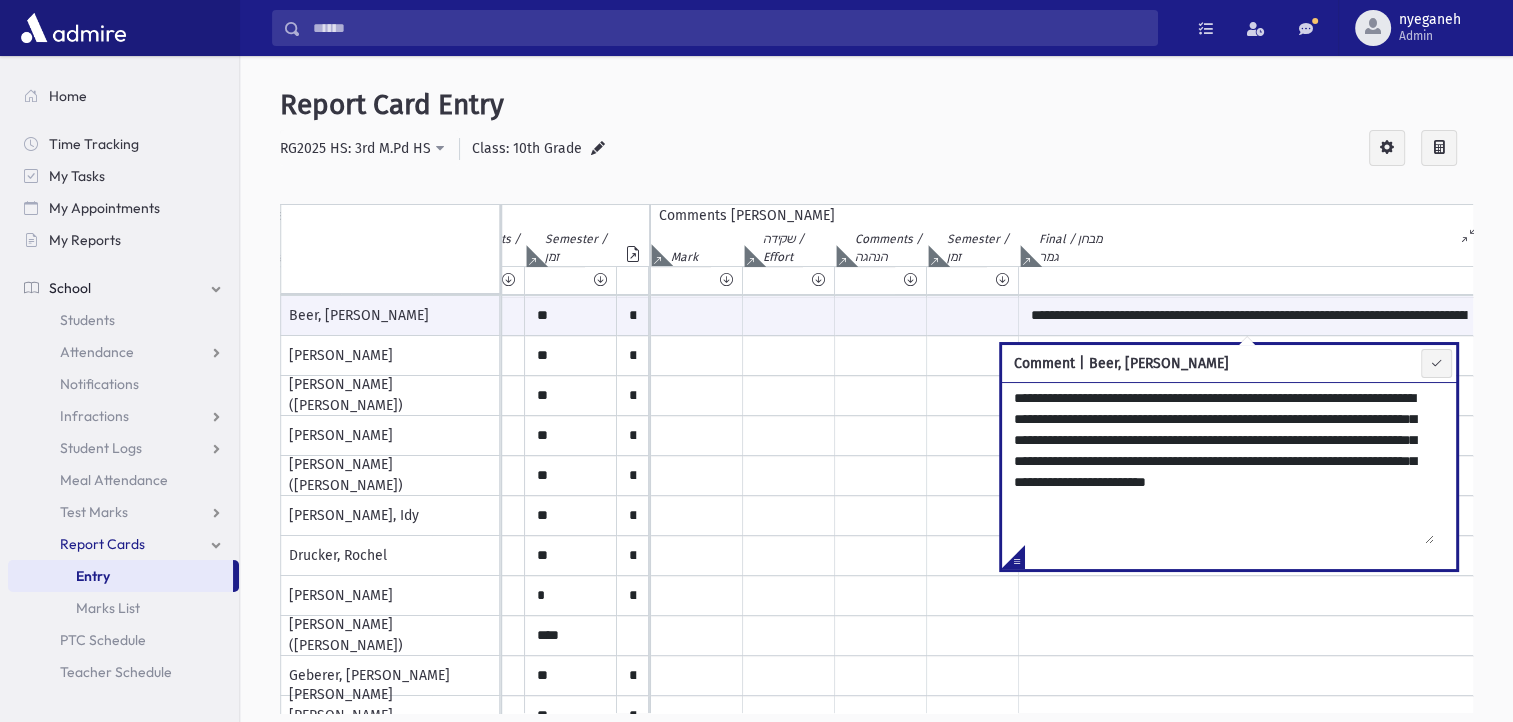 drag, startPoint x: 1010, startPoint y: 392, endPoint x: 1280, endPoint y: 533, distance: 304.59973 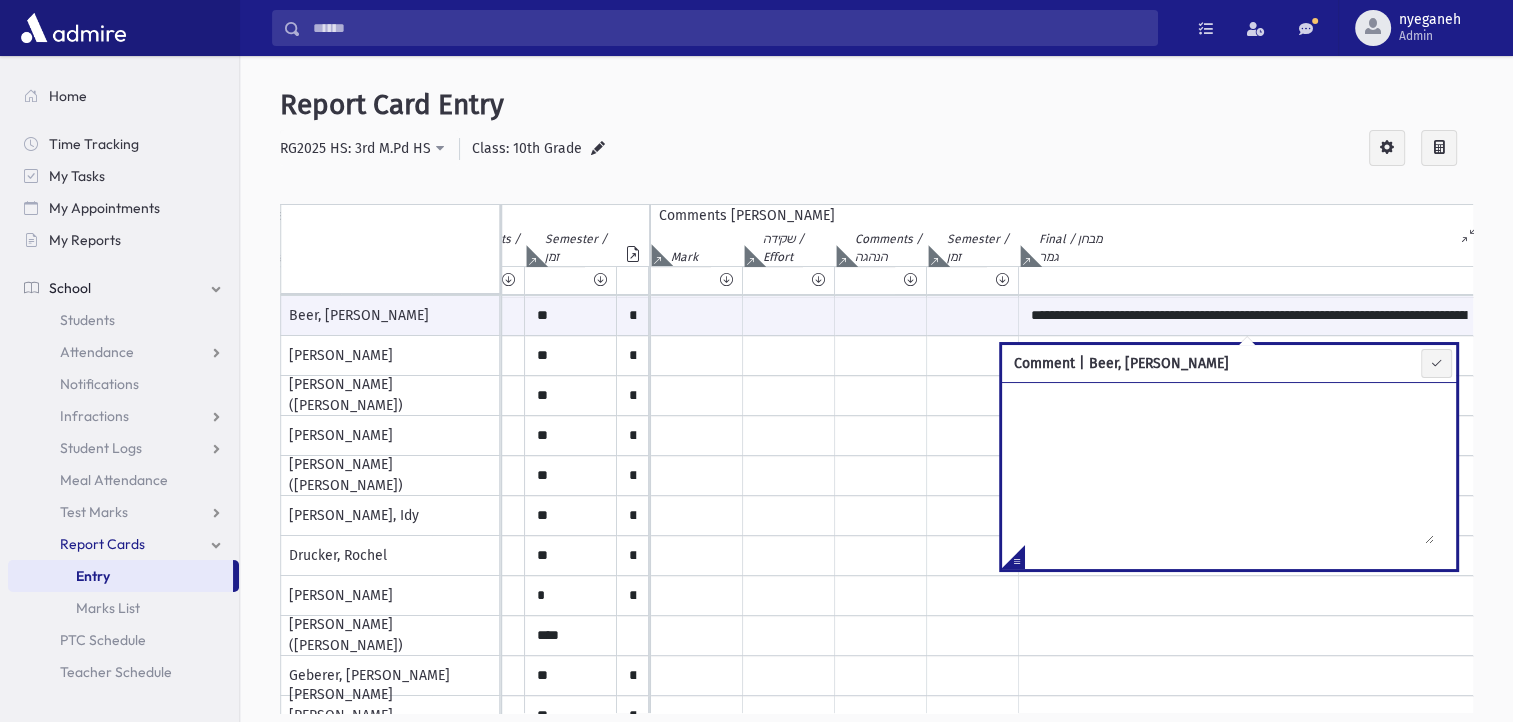 type 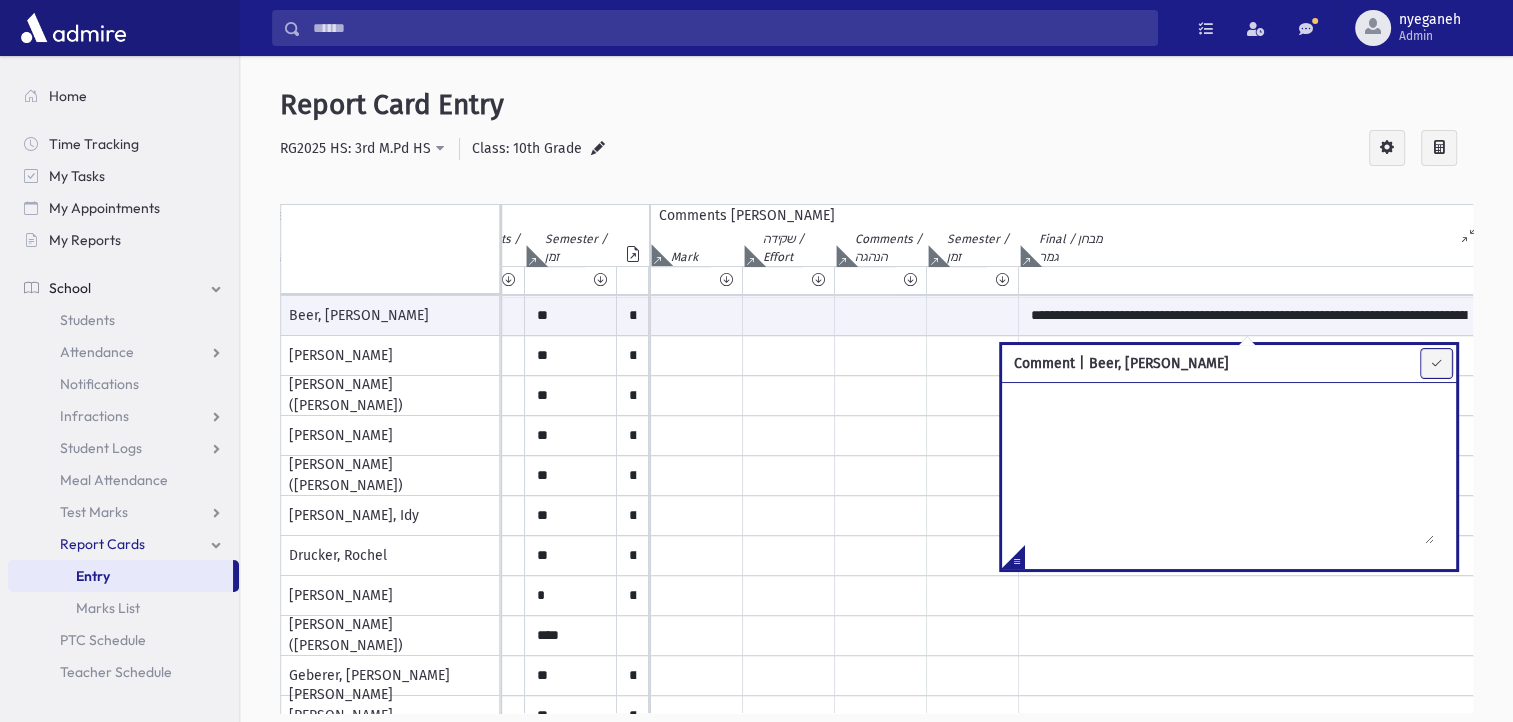 click at bounding box center [1436, 363] 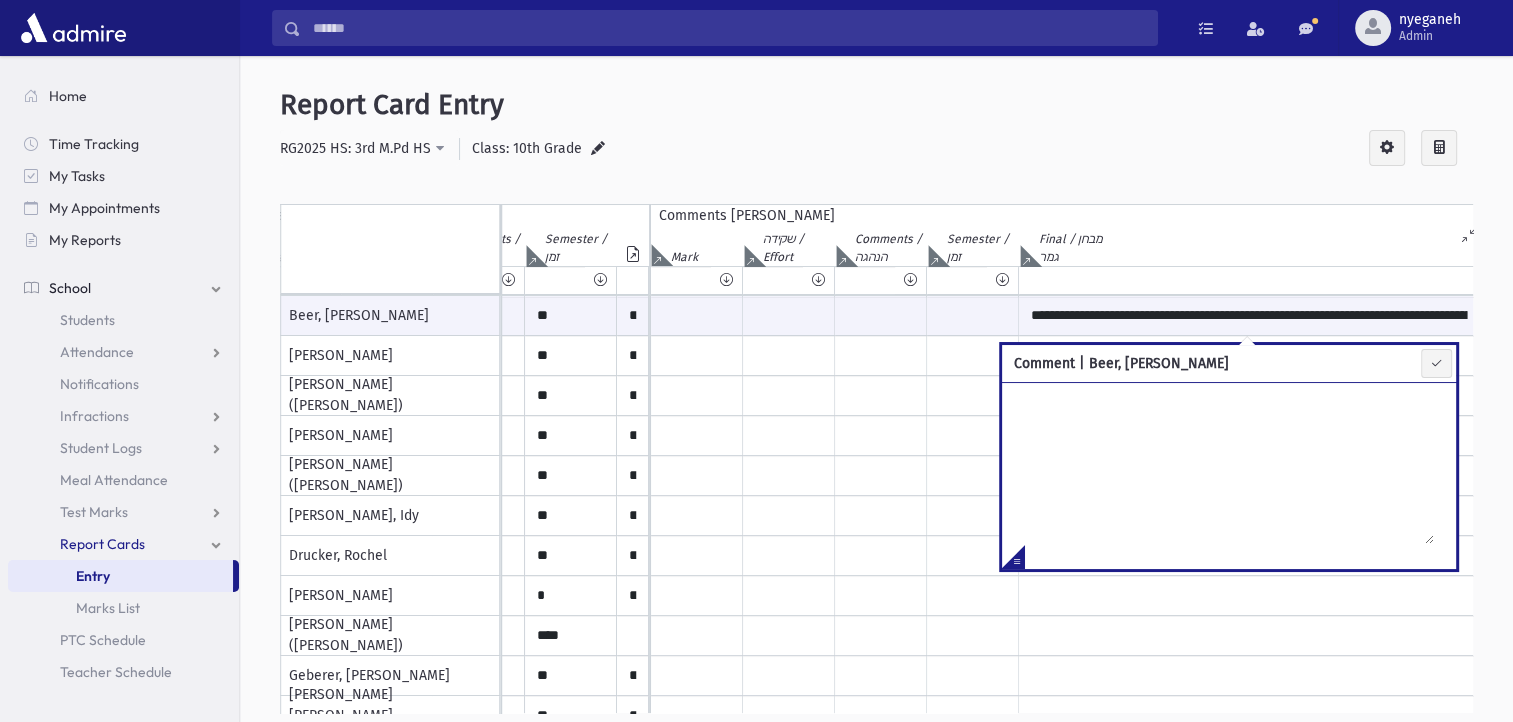 type 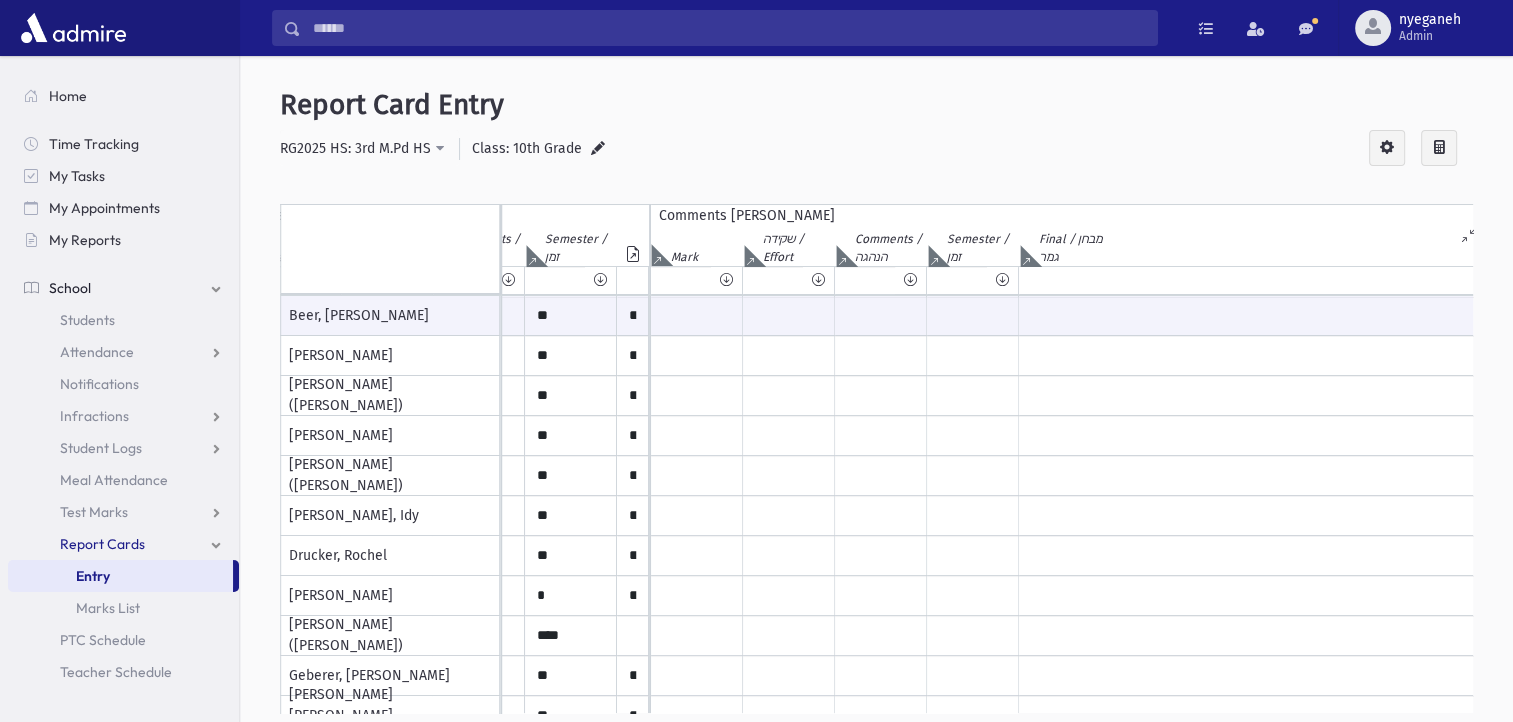 scroll, scrollTop: 0, scrollLeft: 1123, axis: horizontal 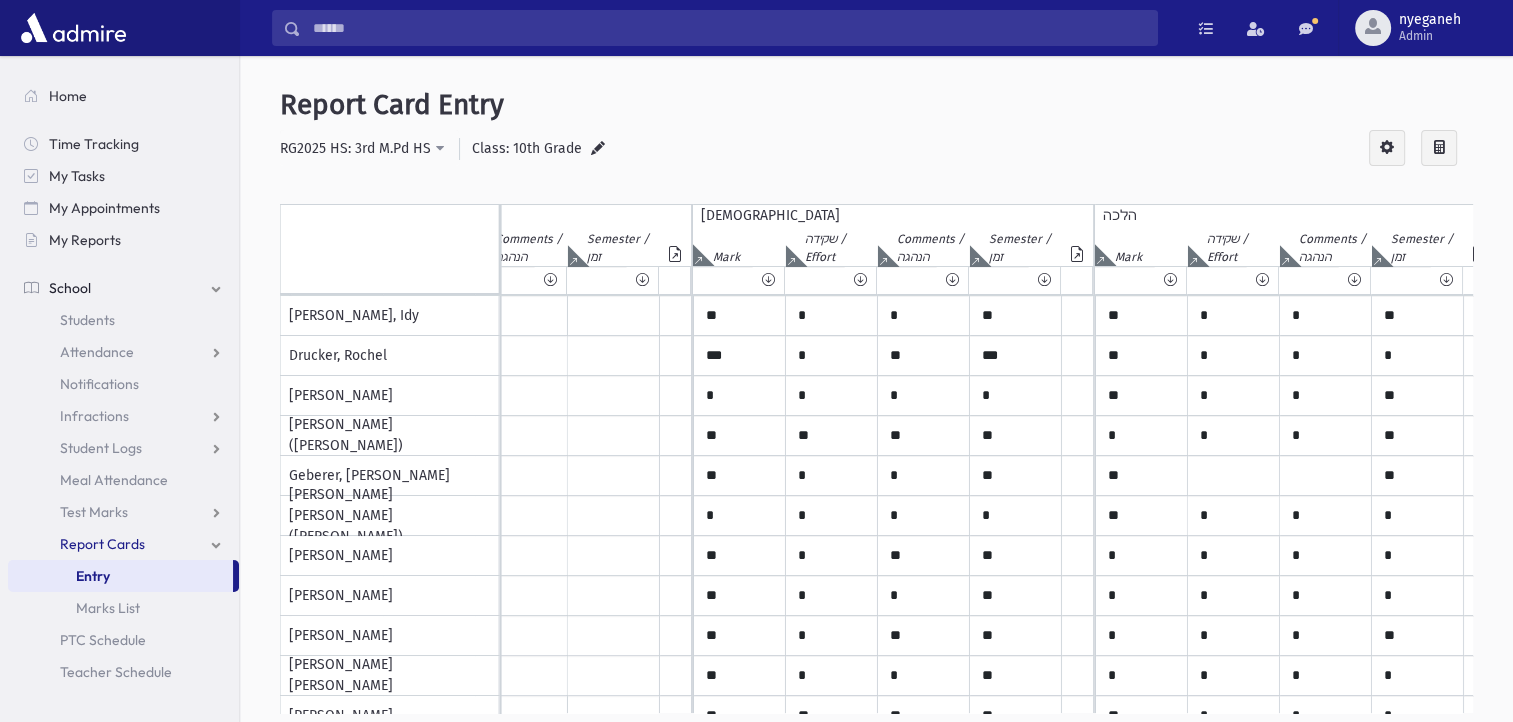 click at bounding box center (598, 149) 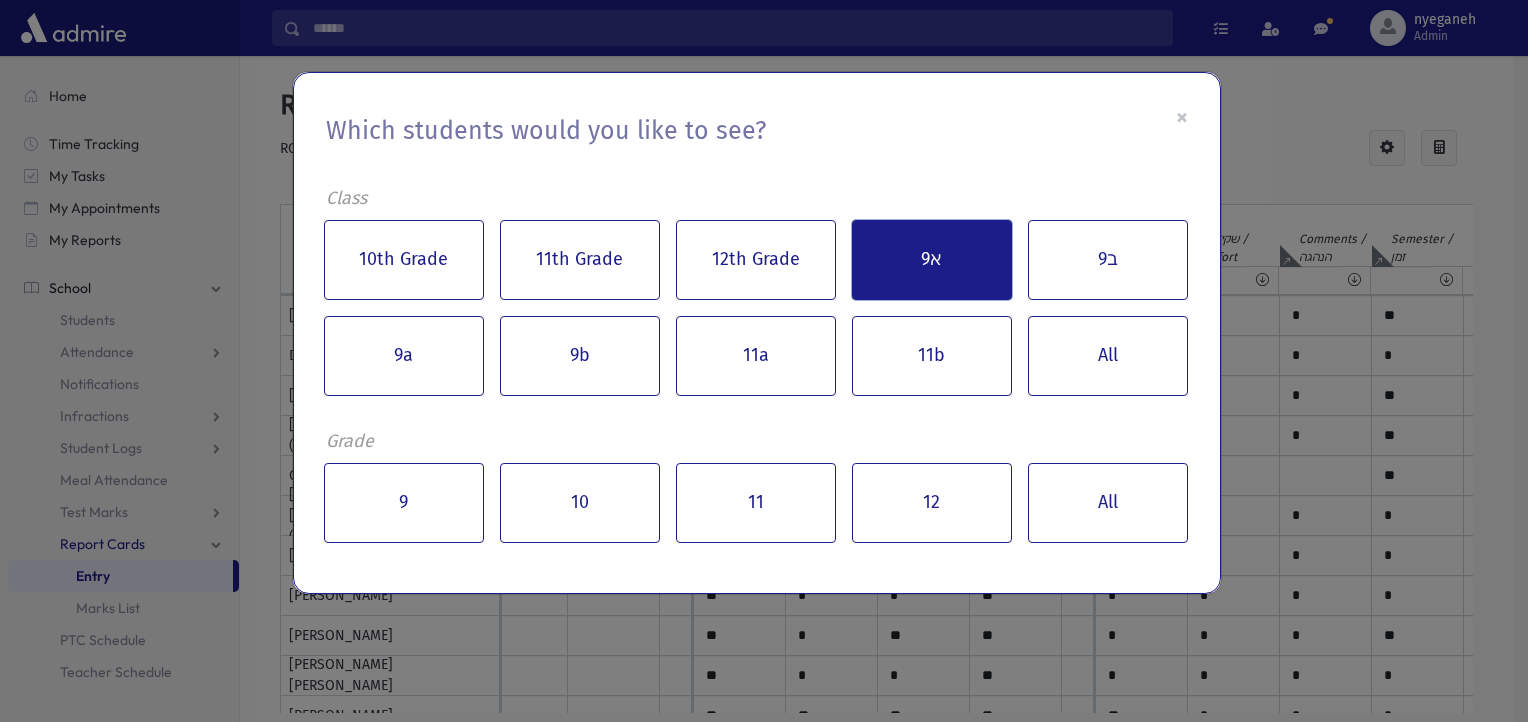 click on "א9" at bounding box center [932, 260] 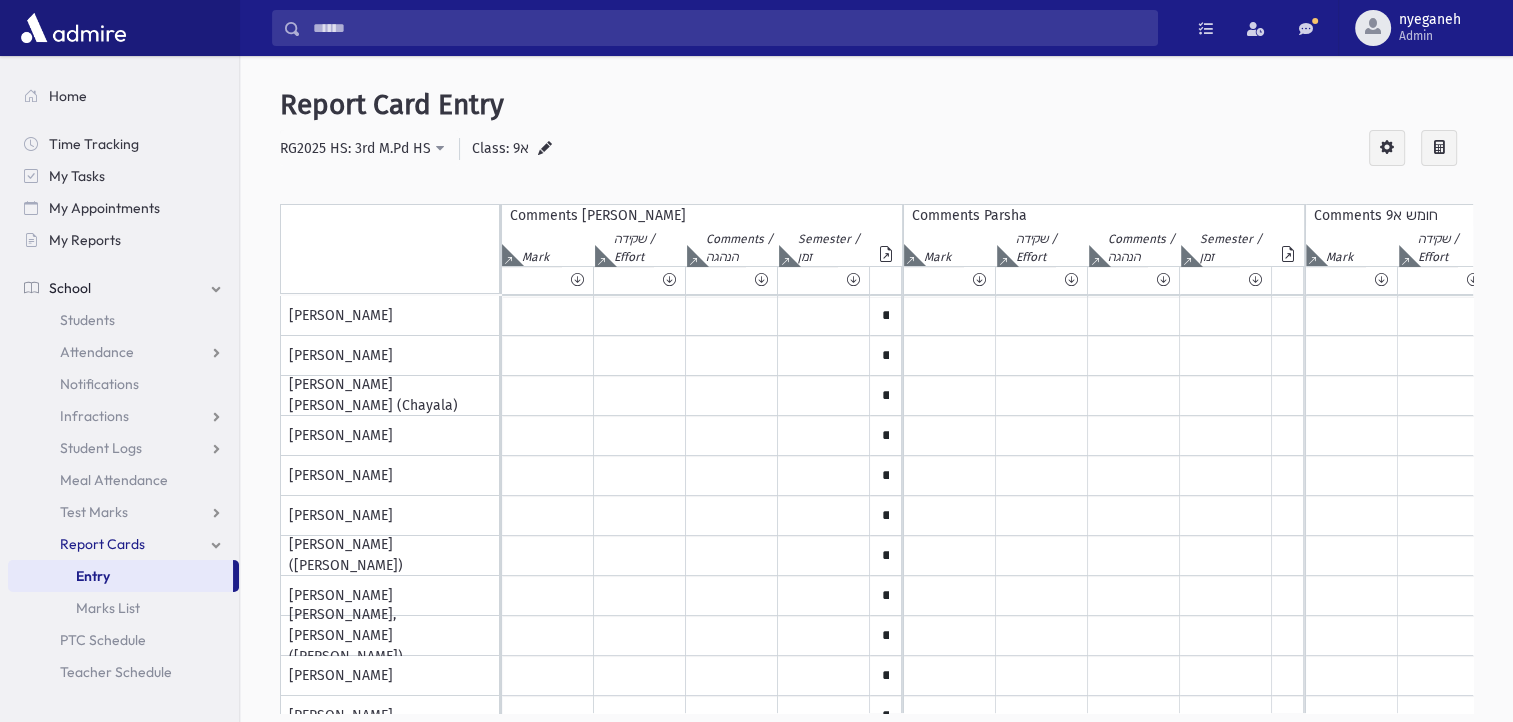 drag, startPoint x: 540, startPoint y: 148, endPoint x: 623, endPoint y: 413, distance: 277.69406 